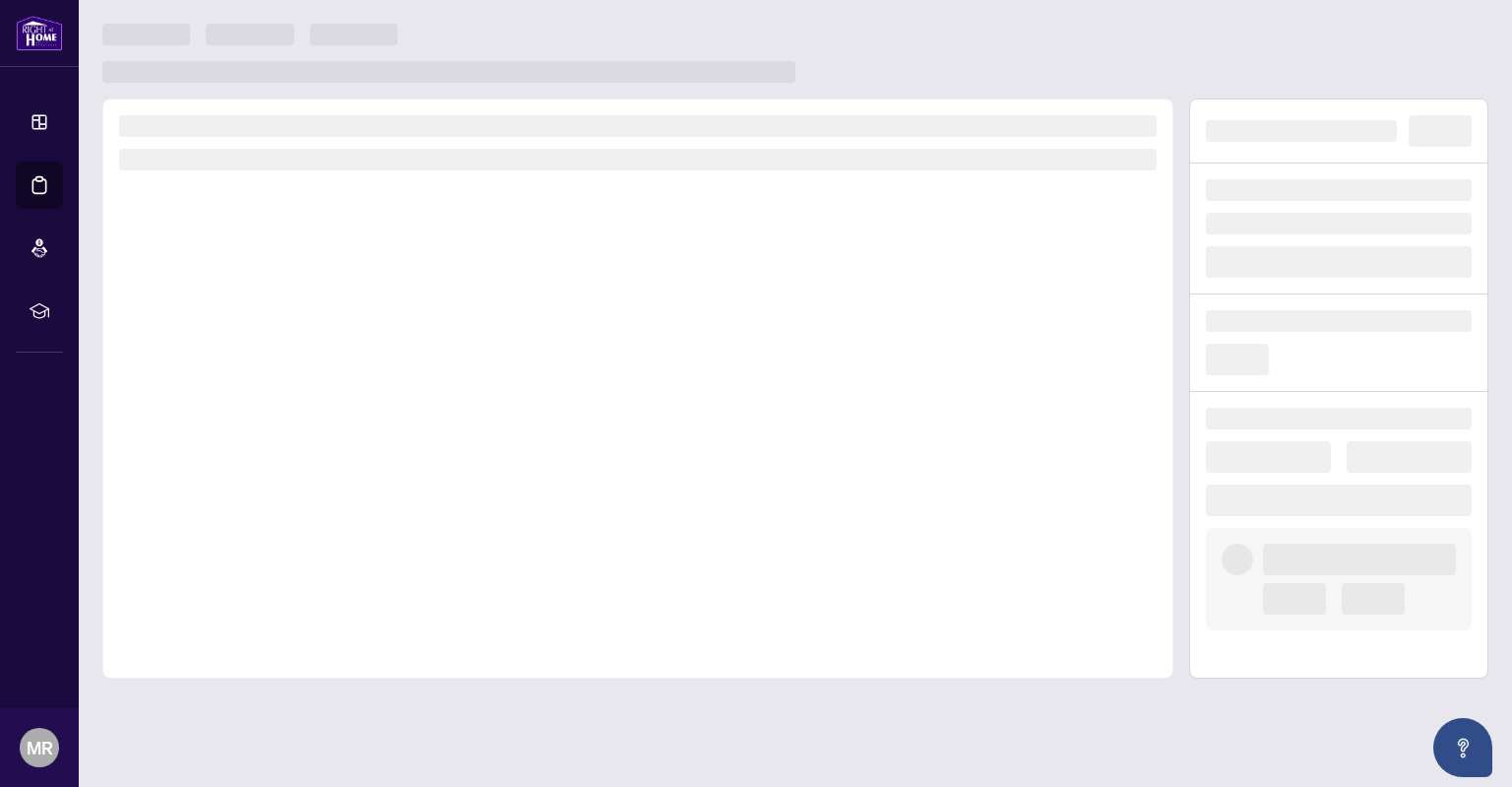 scroll, scrollTop: 0, scrollLeft: 0, axis: both 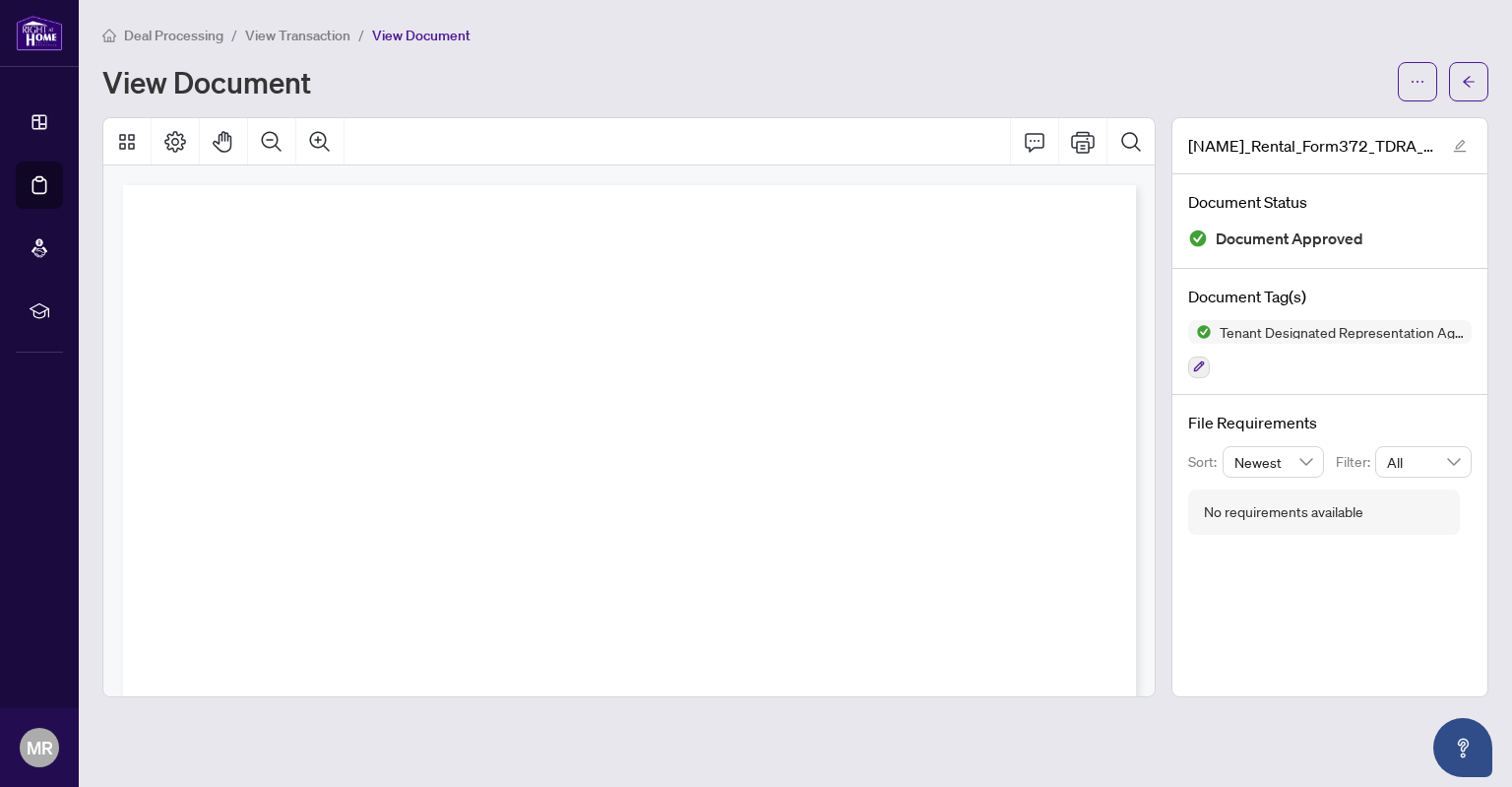 click at bounding box center [630, 790] 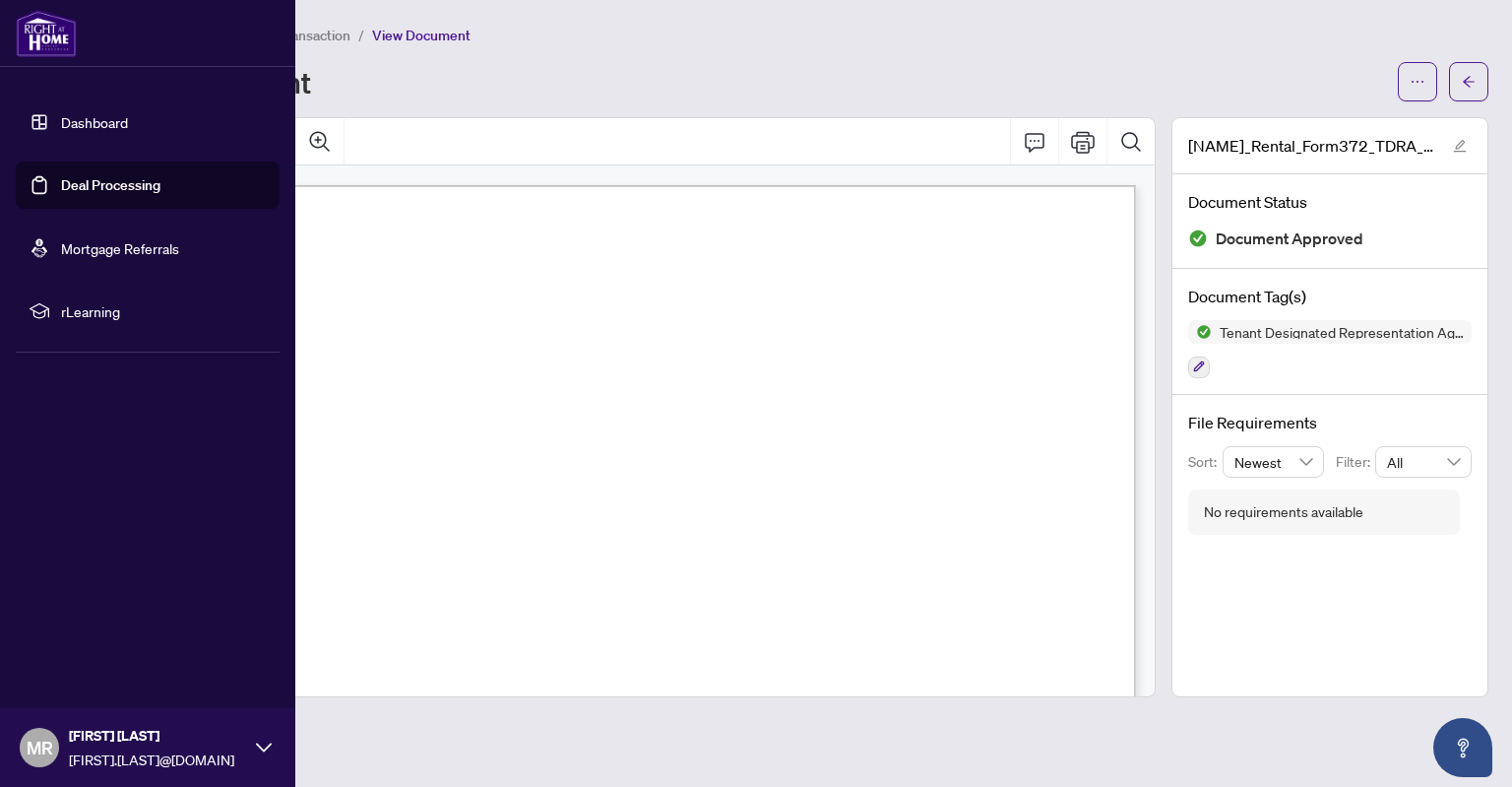 click on "Deal Processing" at bounding box center (110, 185) 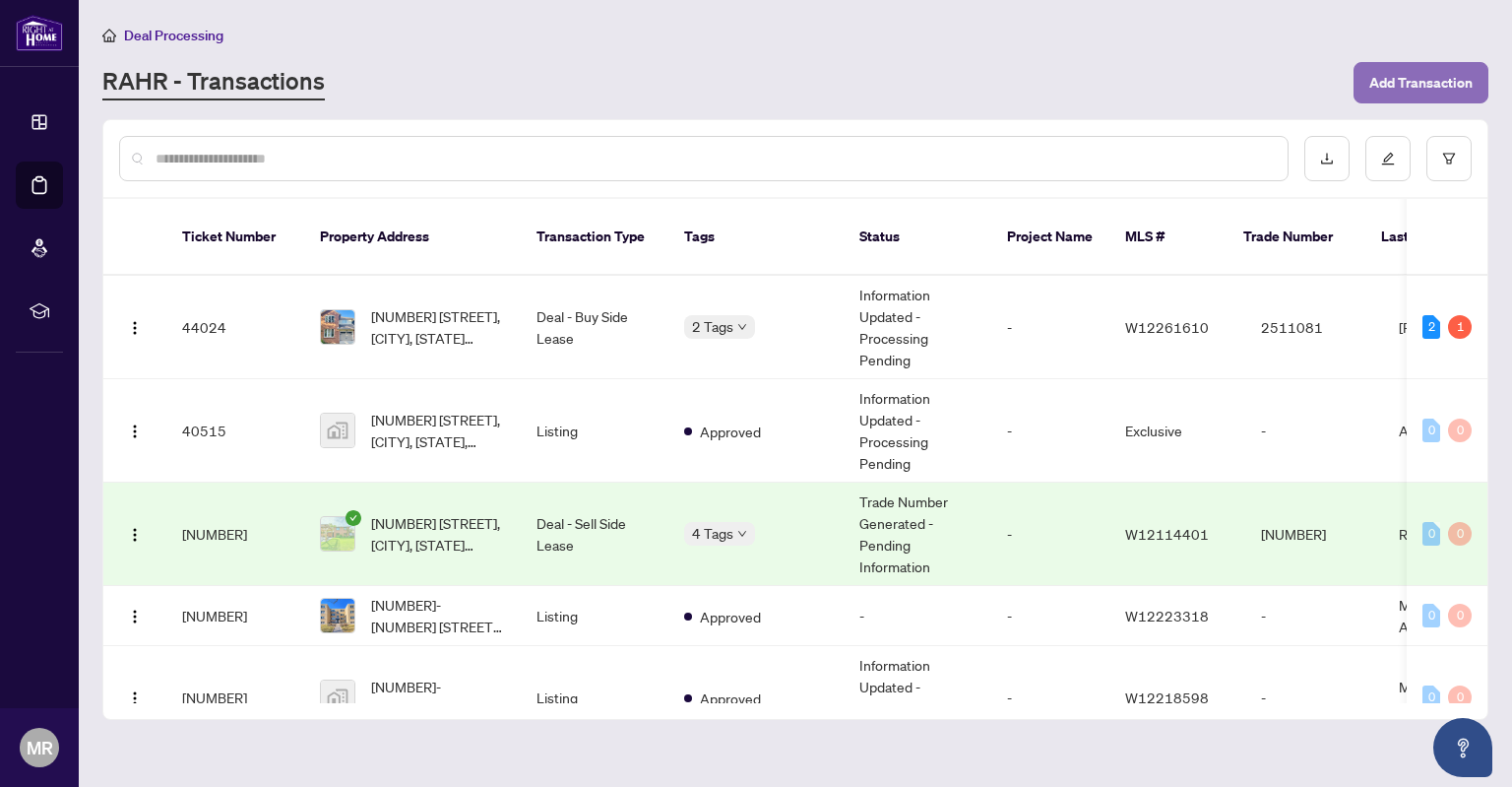 click on "Add Transaction" at bounding box center (1420, 83) 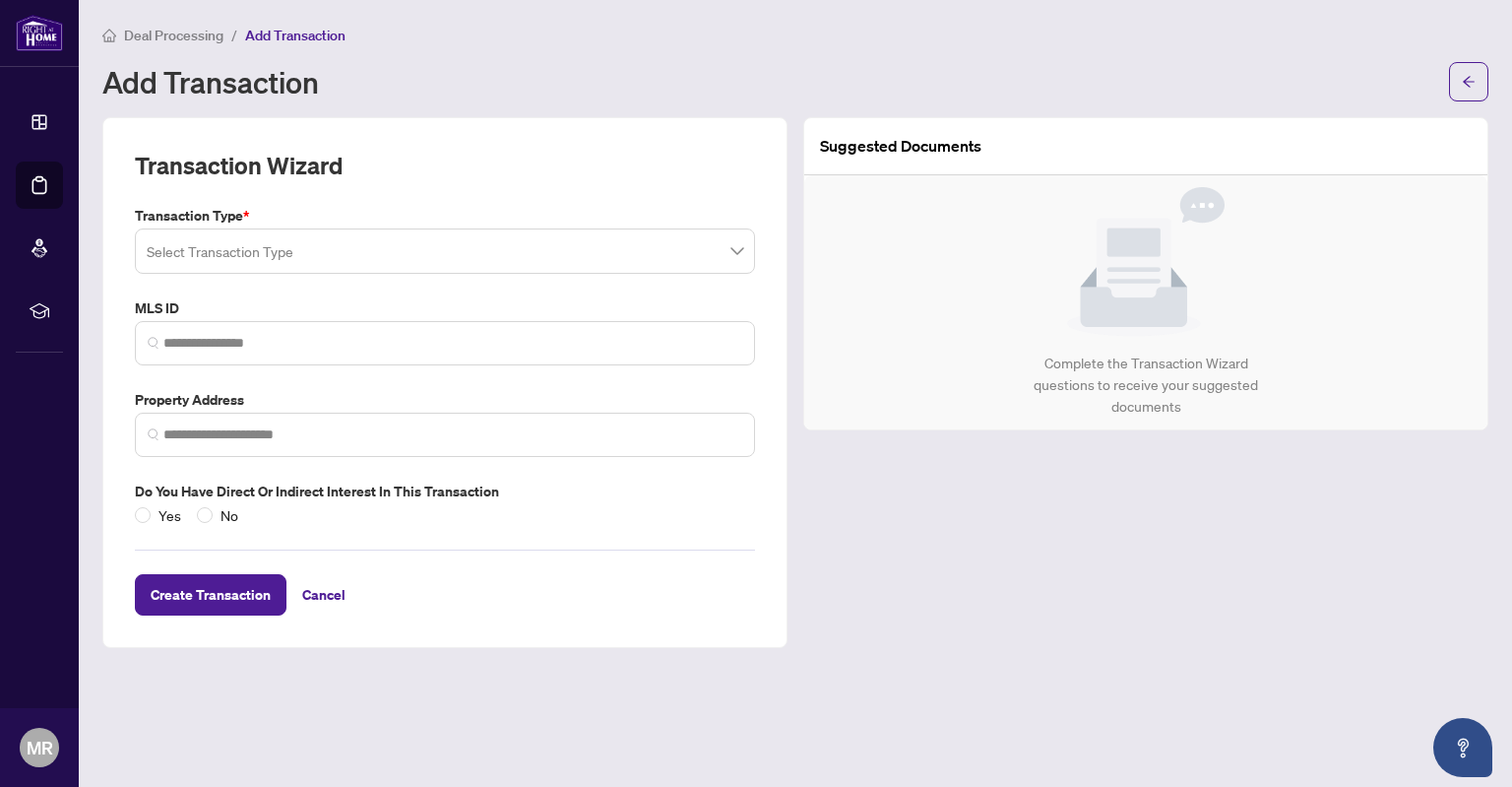 click at bounding box center (445, 251) 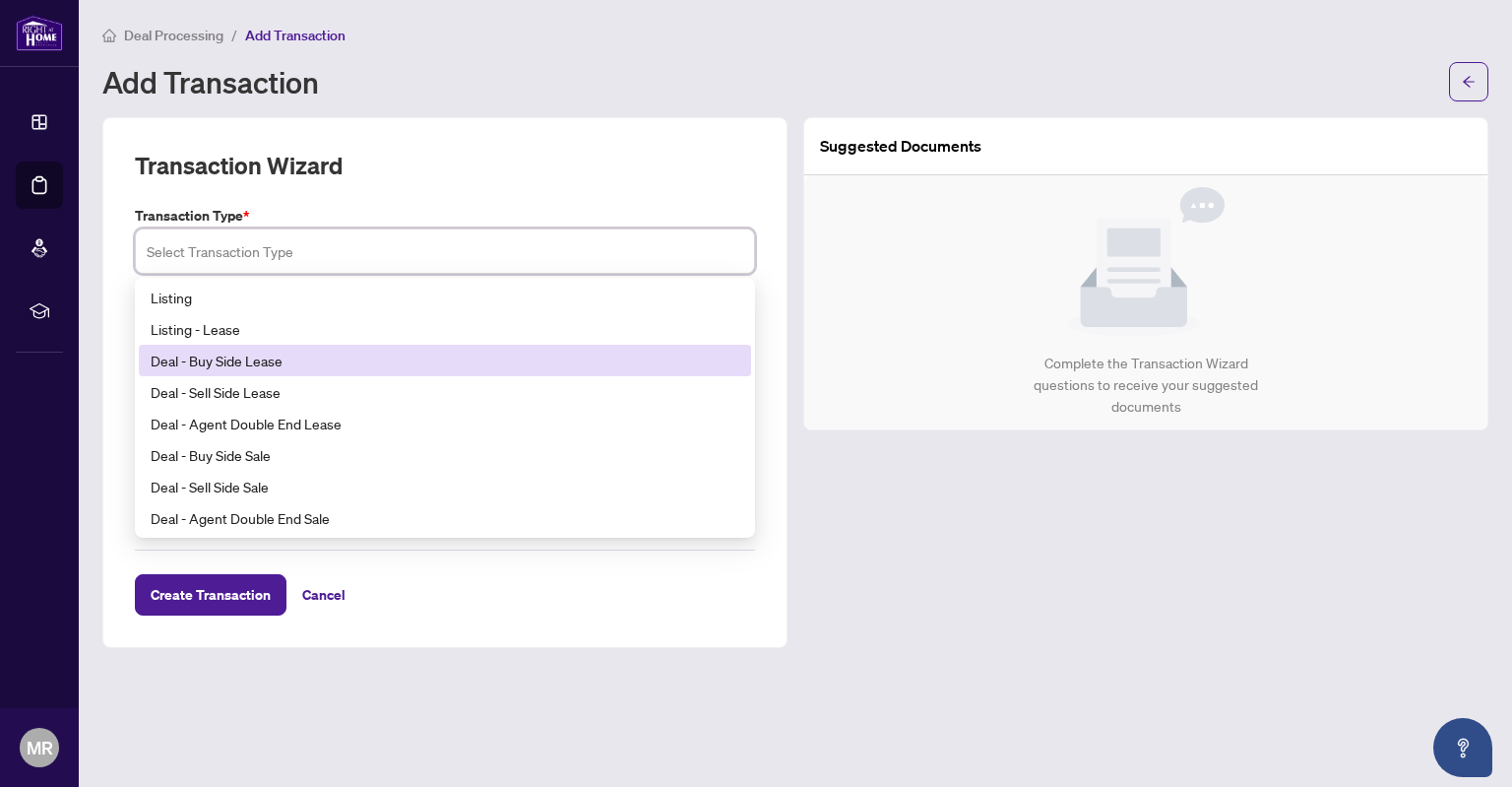 click on "Deal - Buy Side Lease" at bounding box center [445, 361] 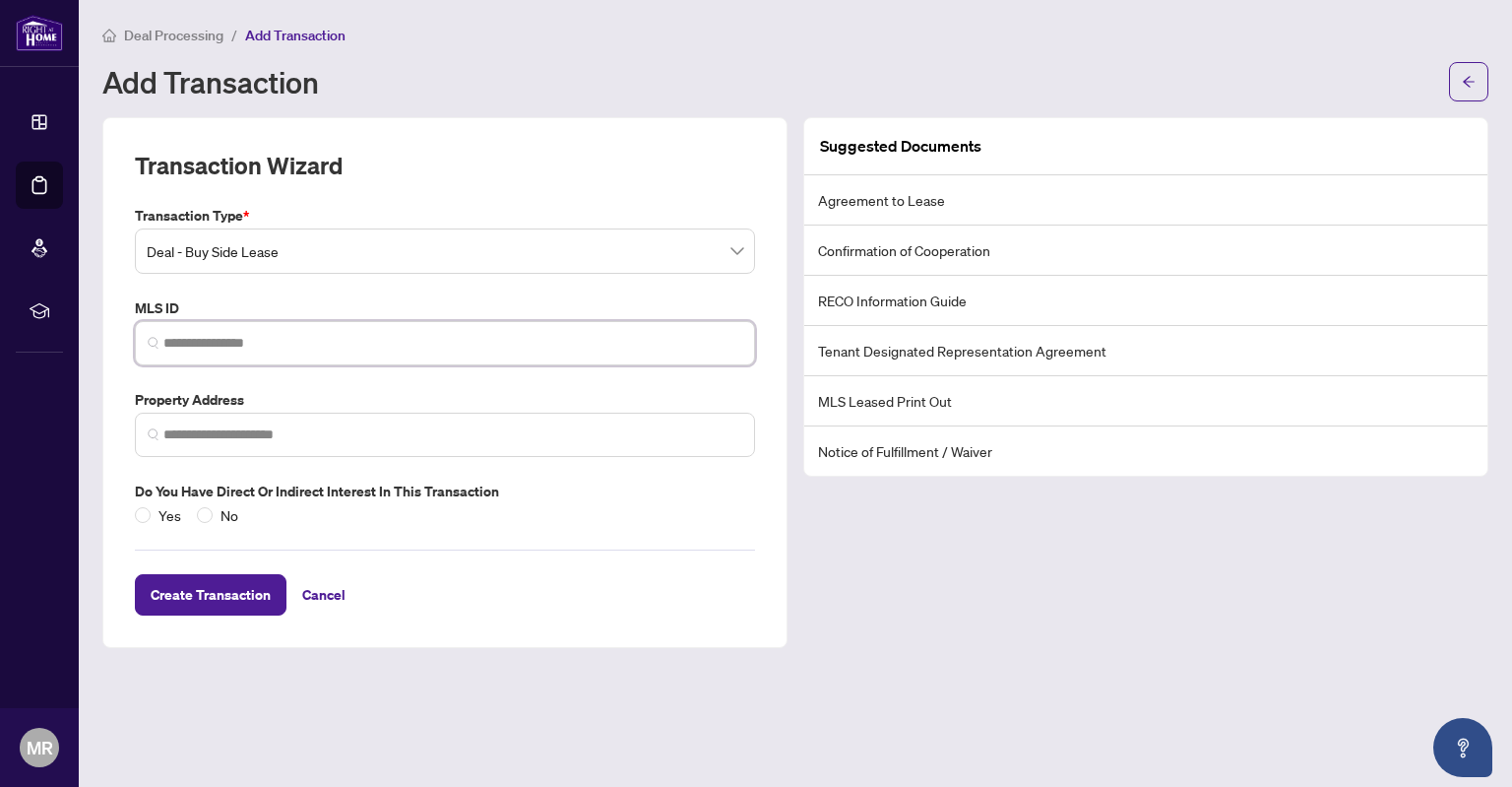 click at bounding box center (453, 343) 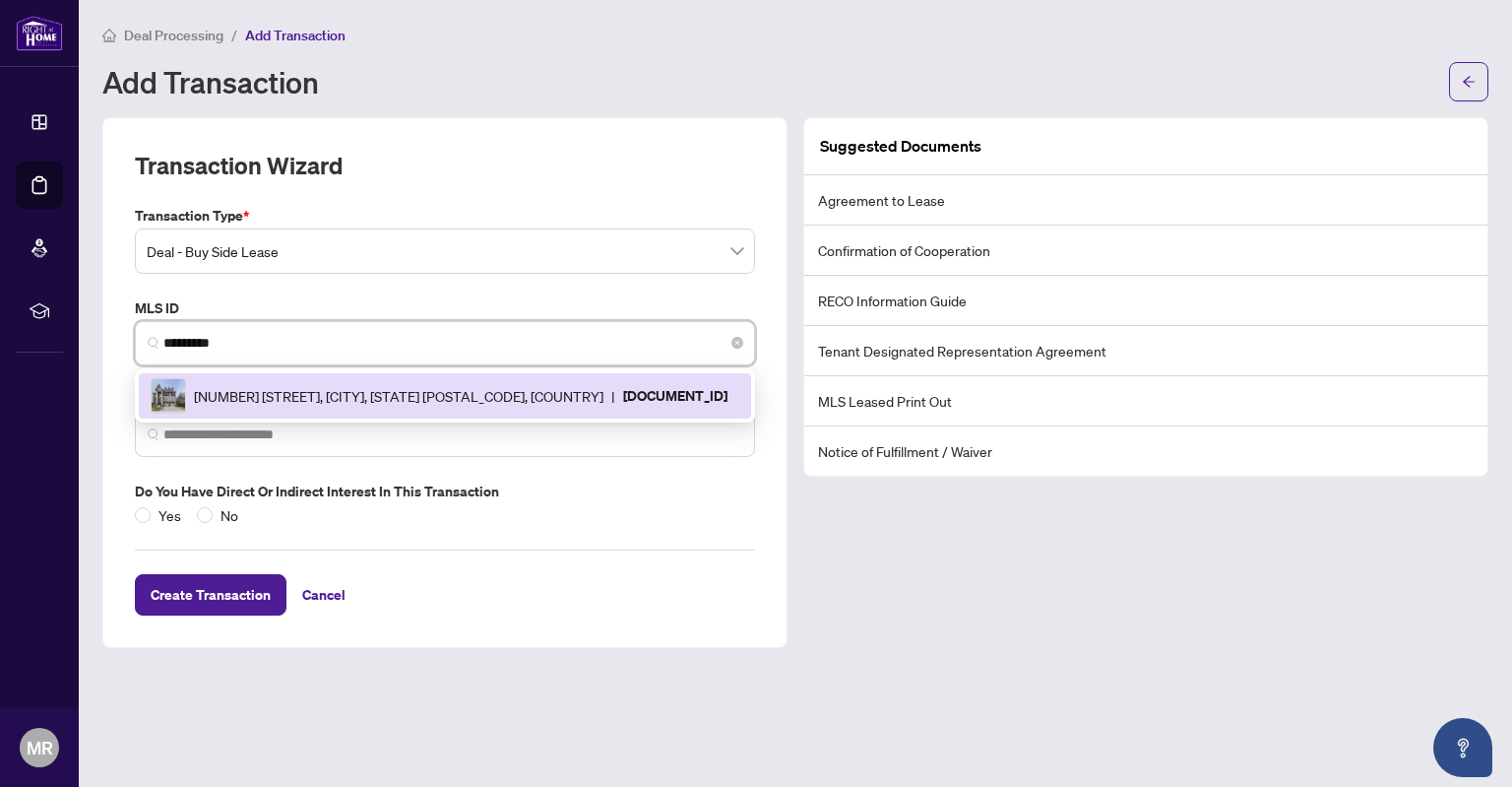 click on "[NUMBER] [STREET], [CITY], [STATE] [POSTAL_CODE], [COUNTRY]" at bounding box center [399, 396] 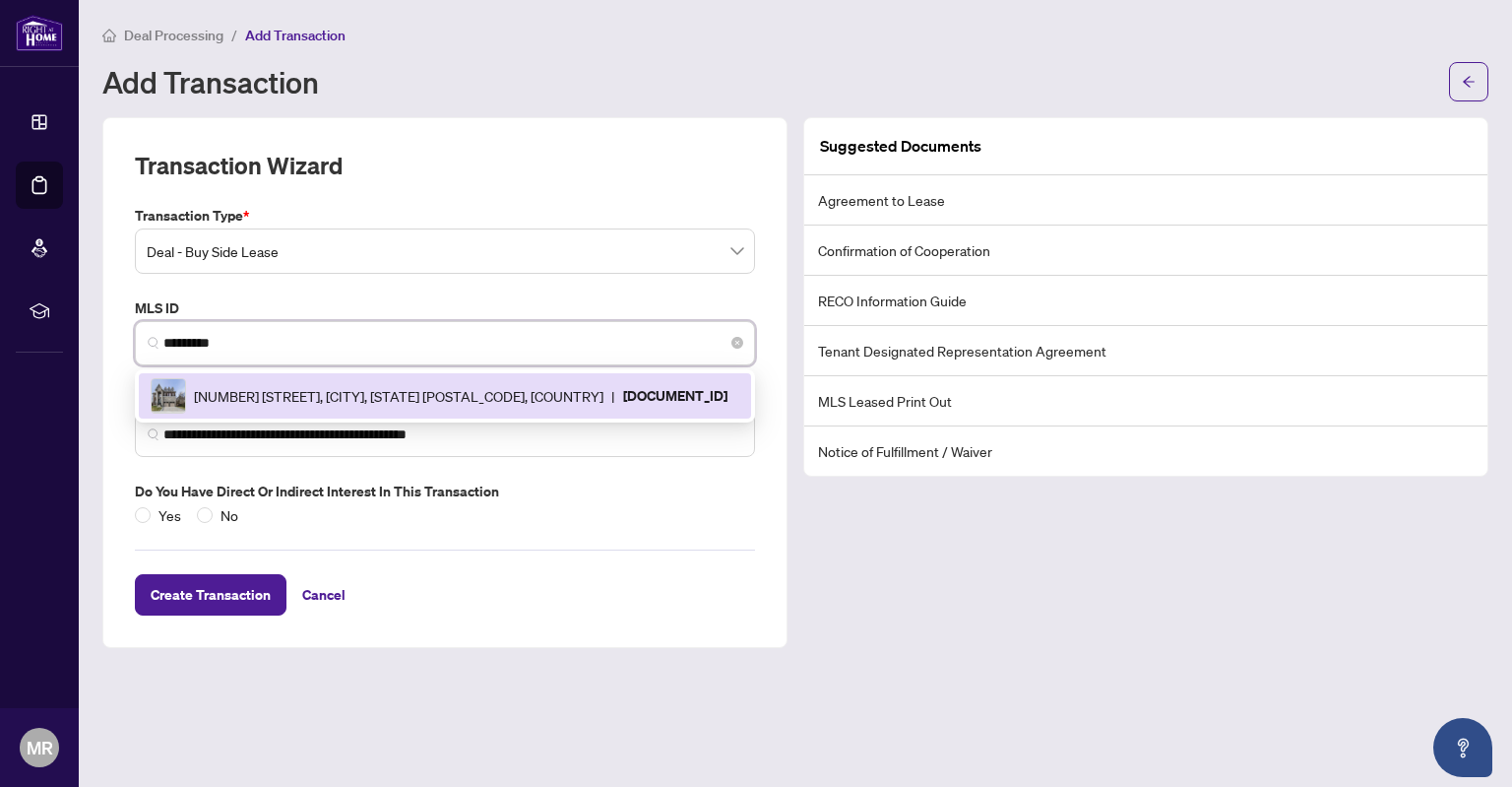 type on "**********" 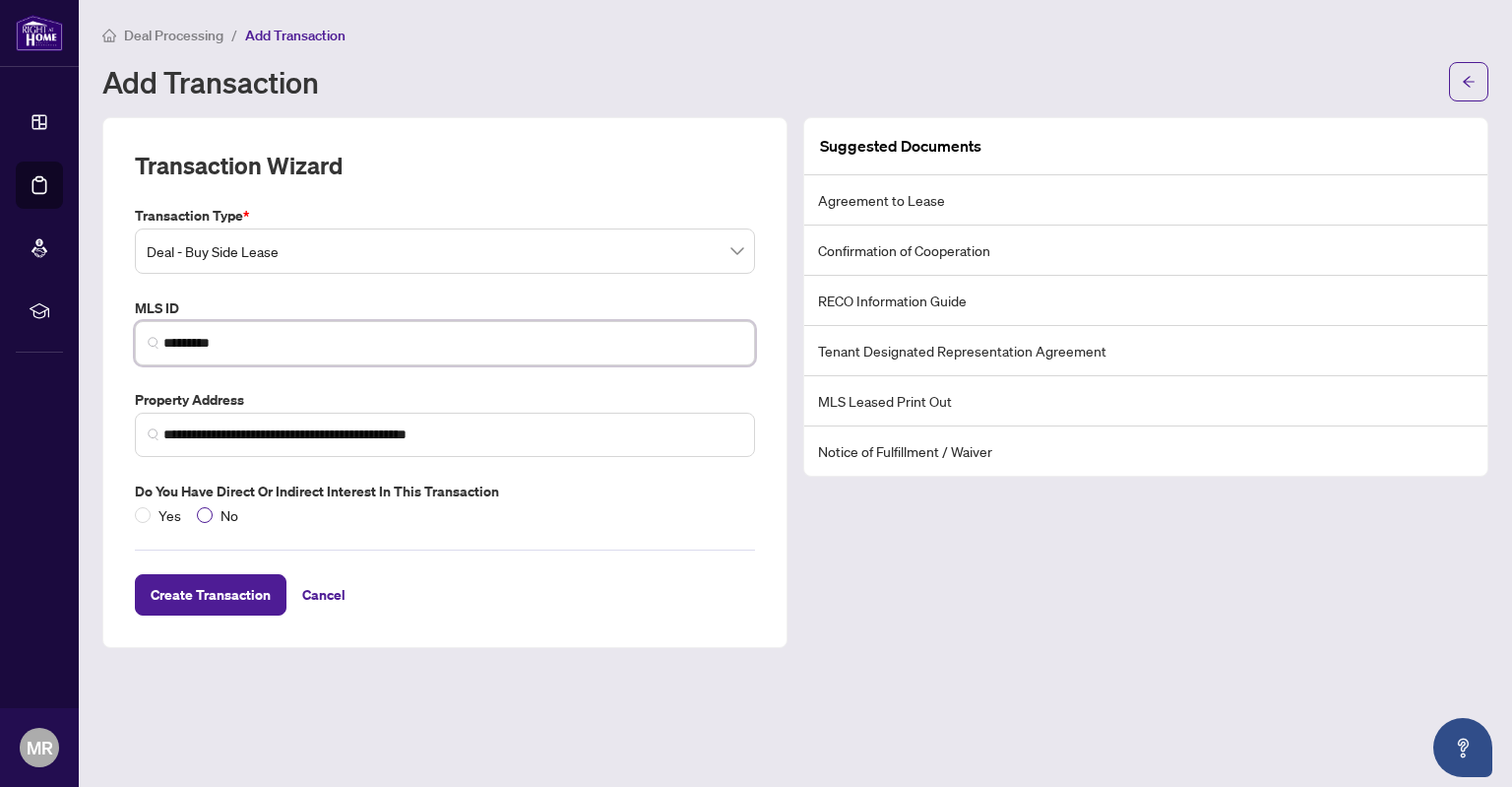 type on "*********" 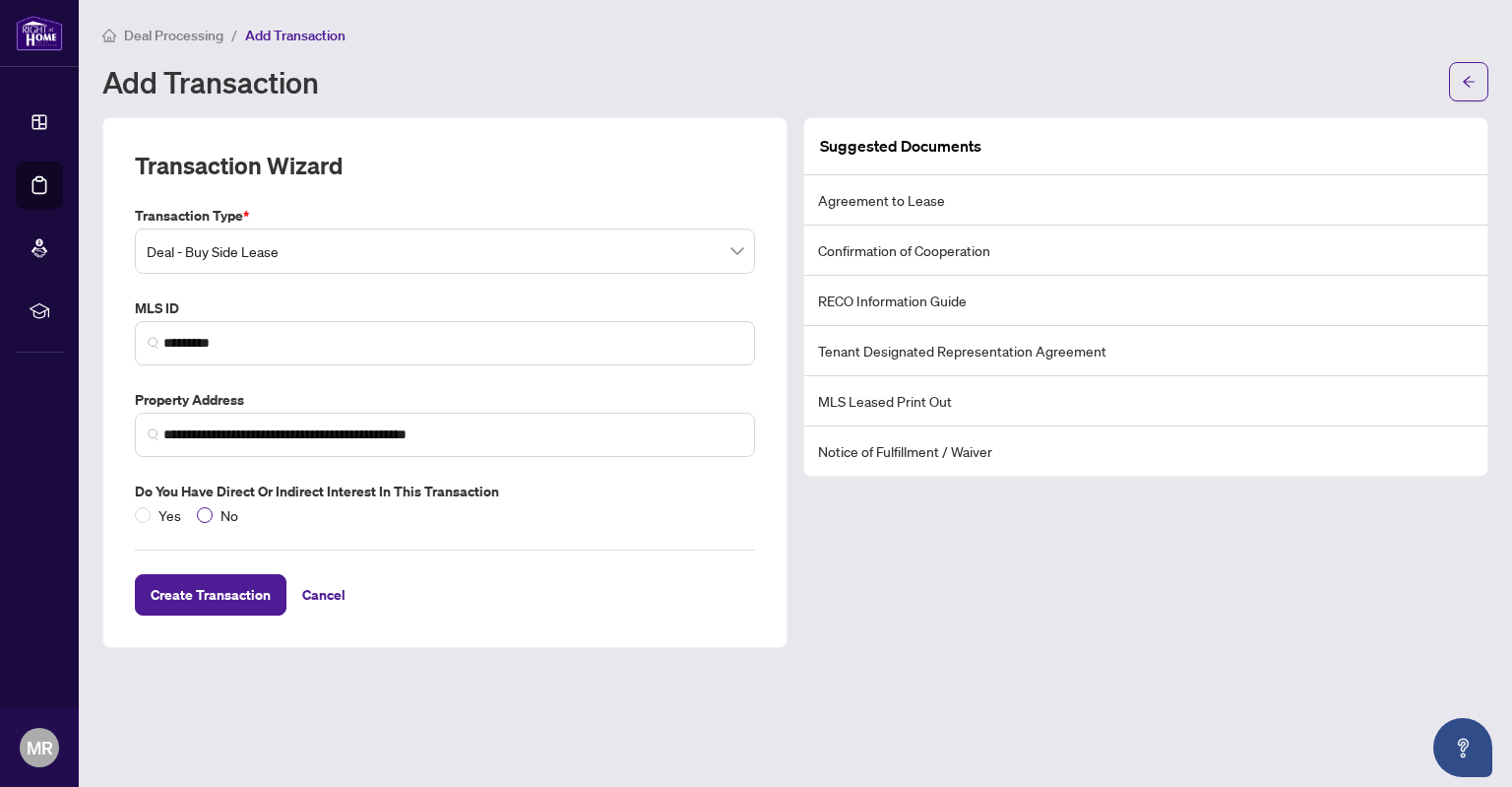 click on "No" at bounding box center (229, 515) 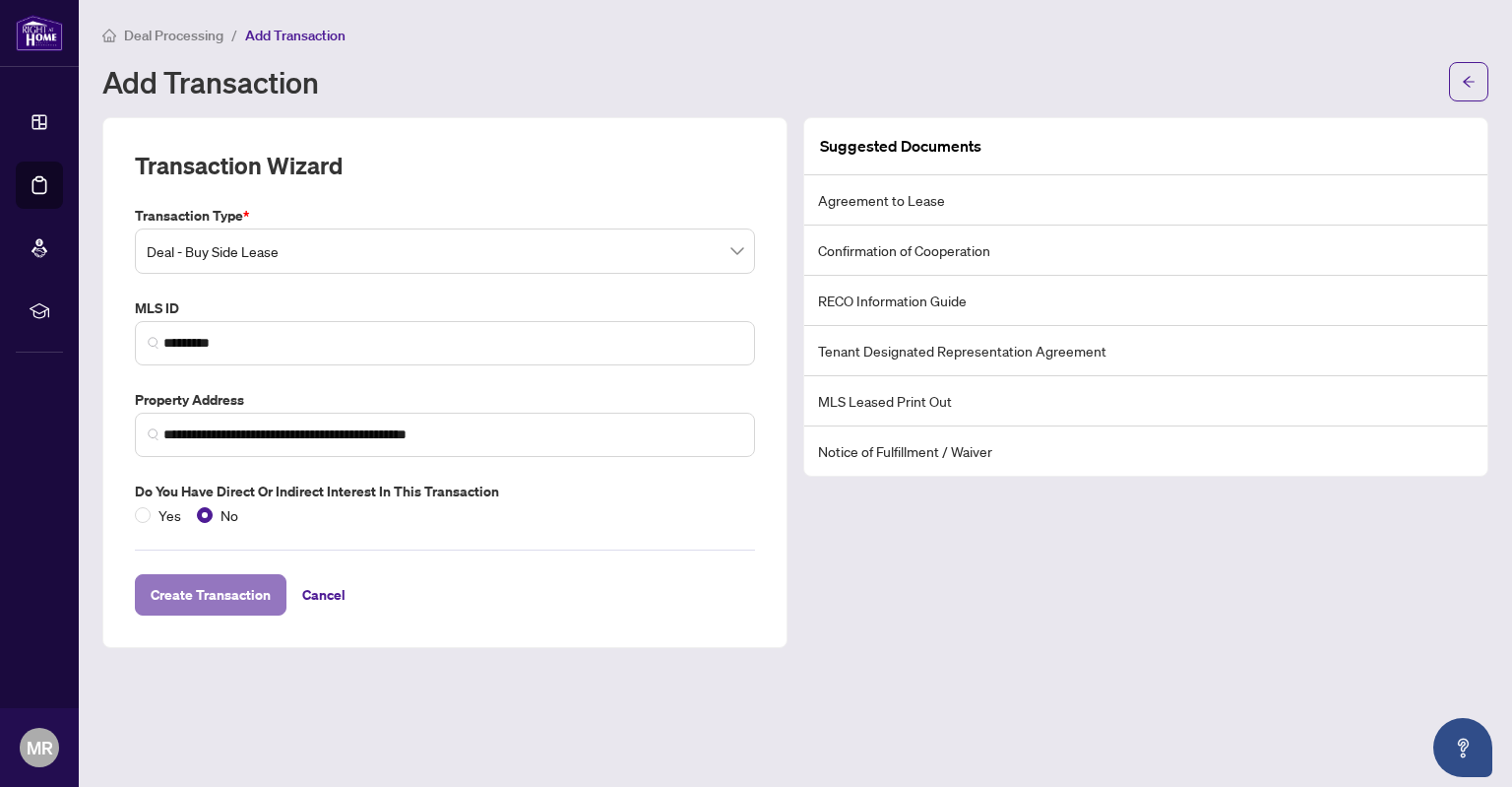 click on "Create Transaction" at bounding box center (211, 595) 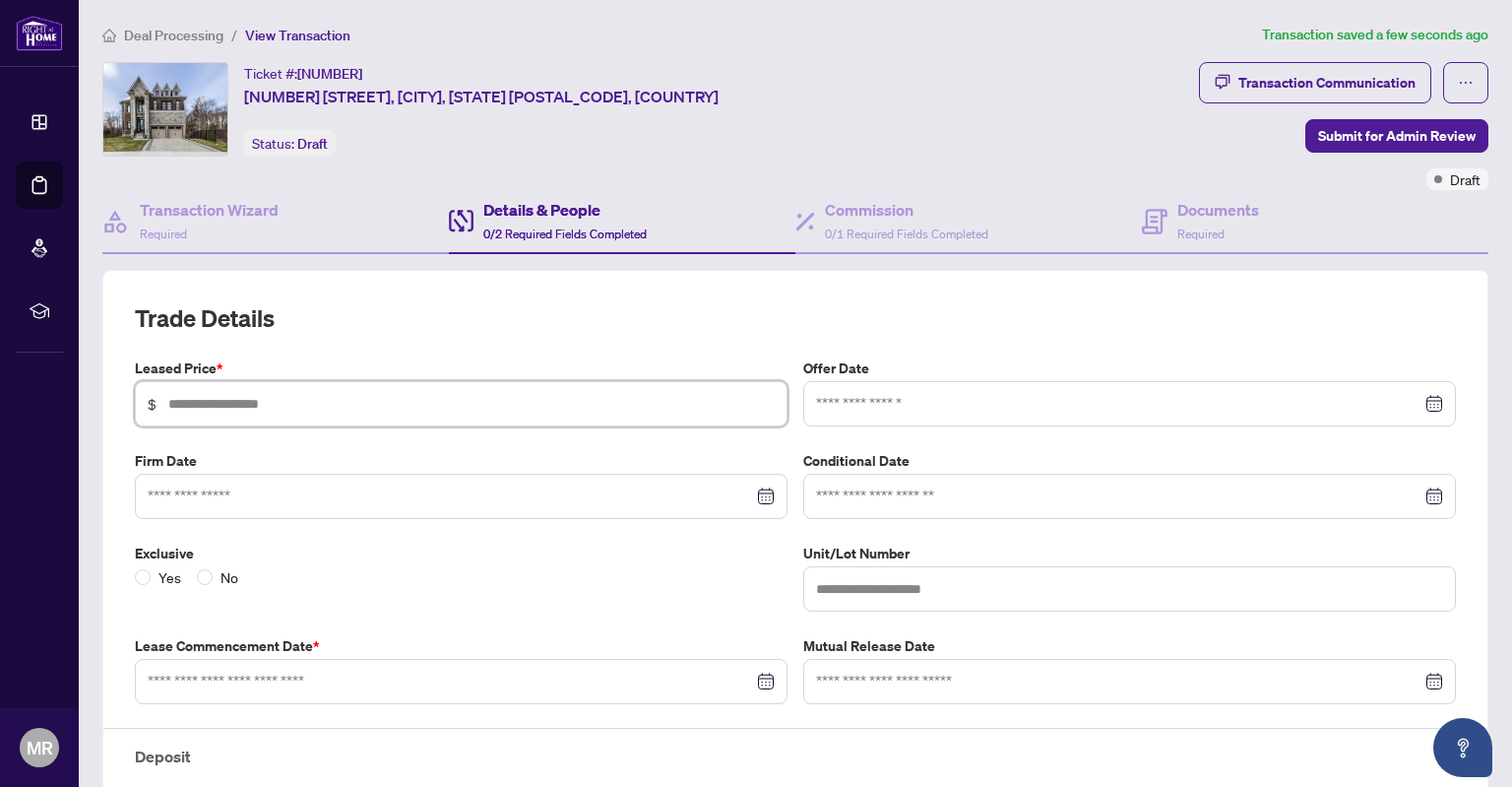 click at bounding box center (472, 404) 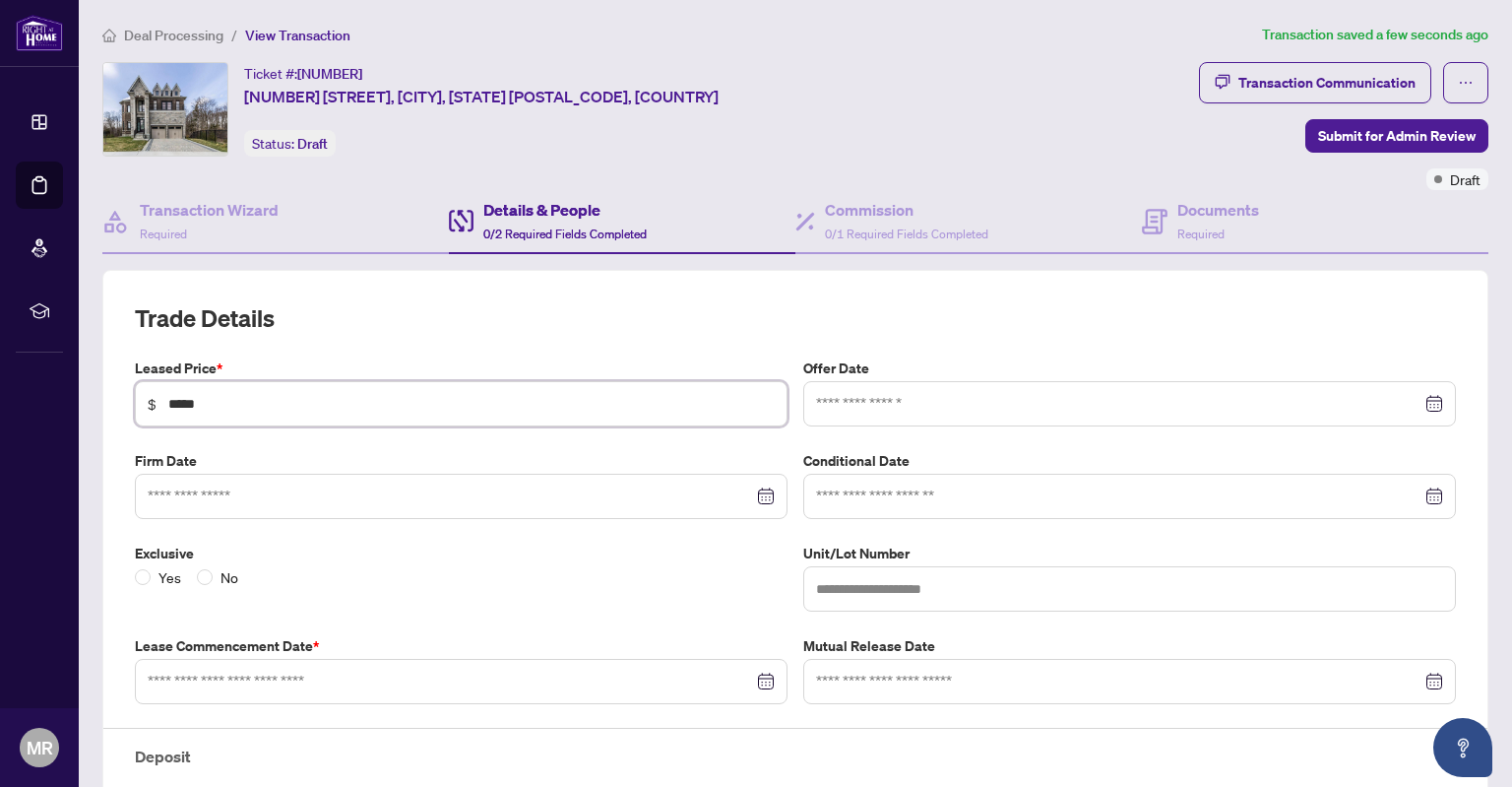 click at bounding box center (461, 496) 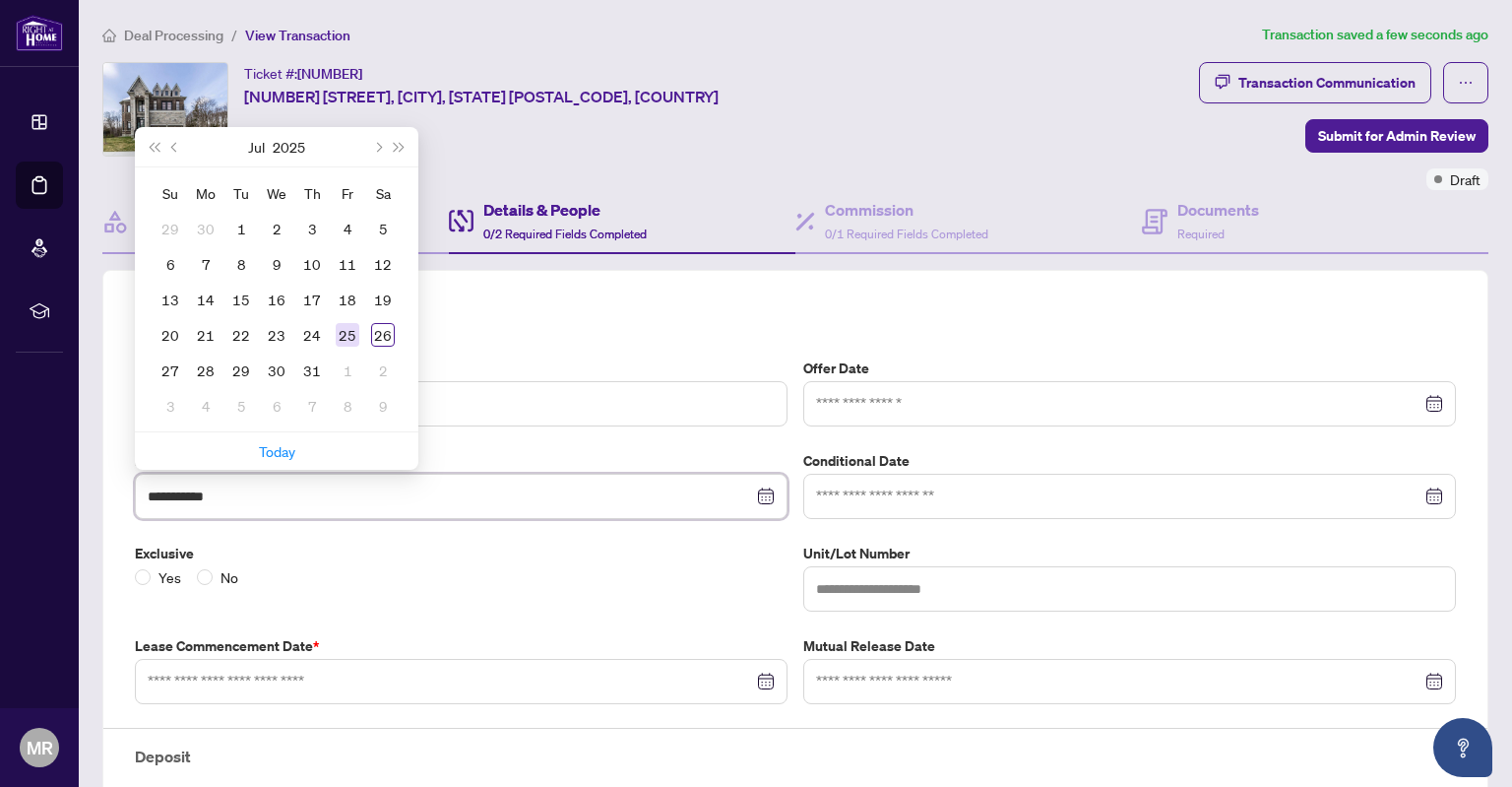 type on "**********" 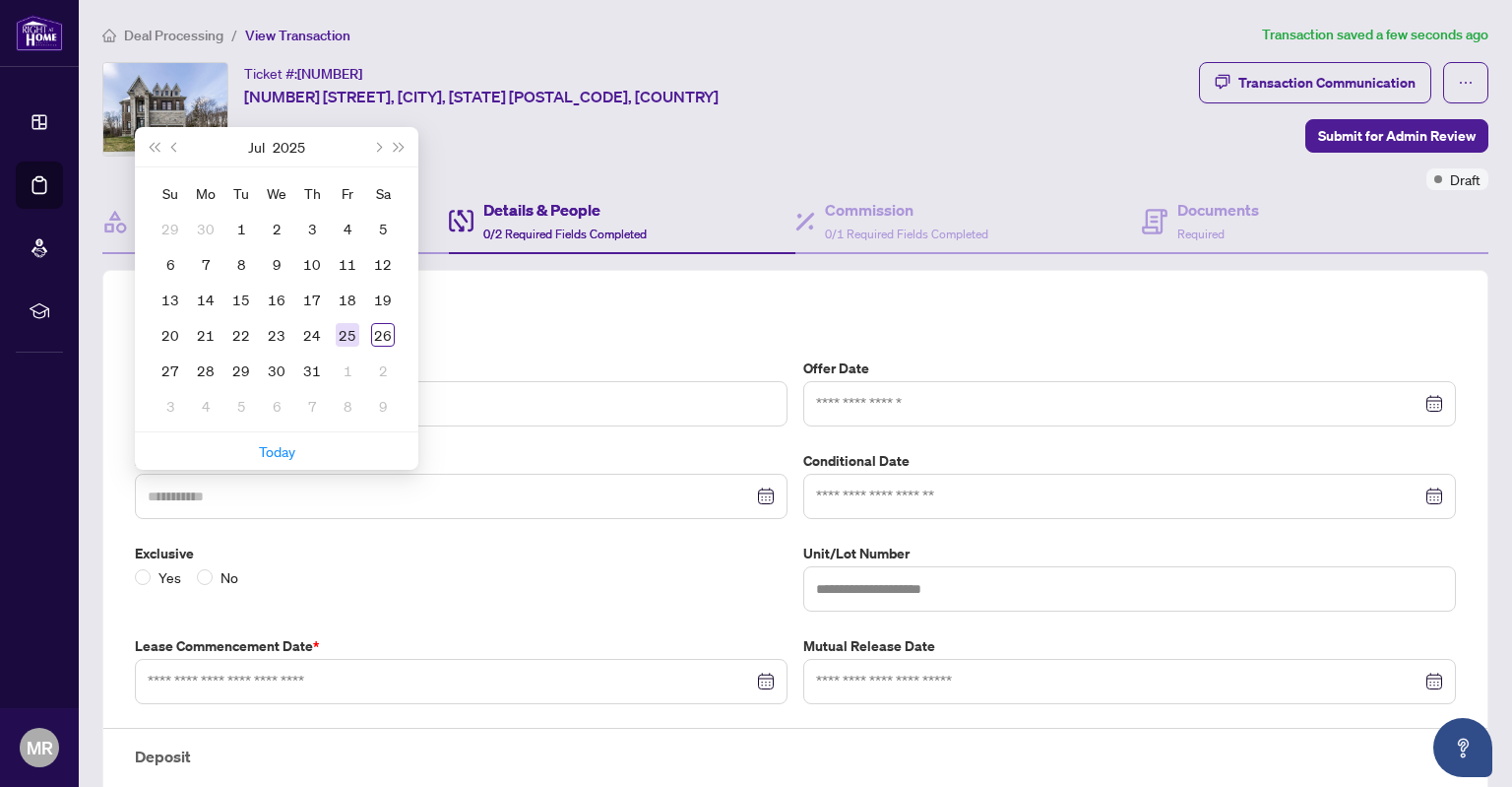 click on "25" at bounding box center (347, 335) 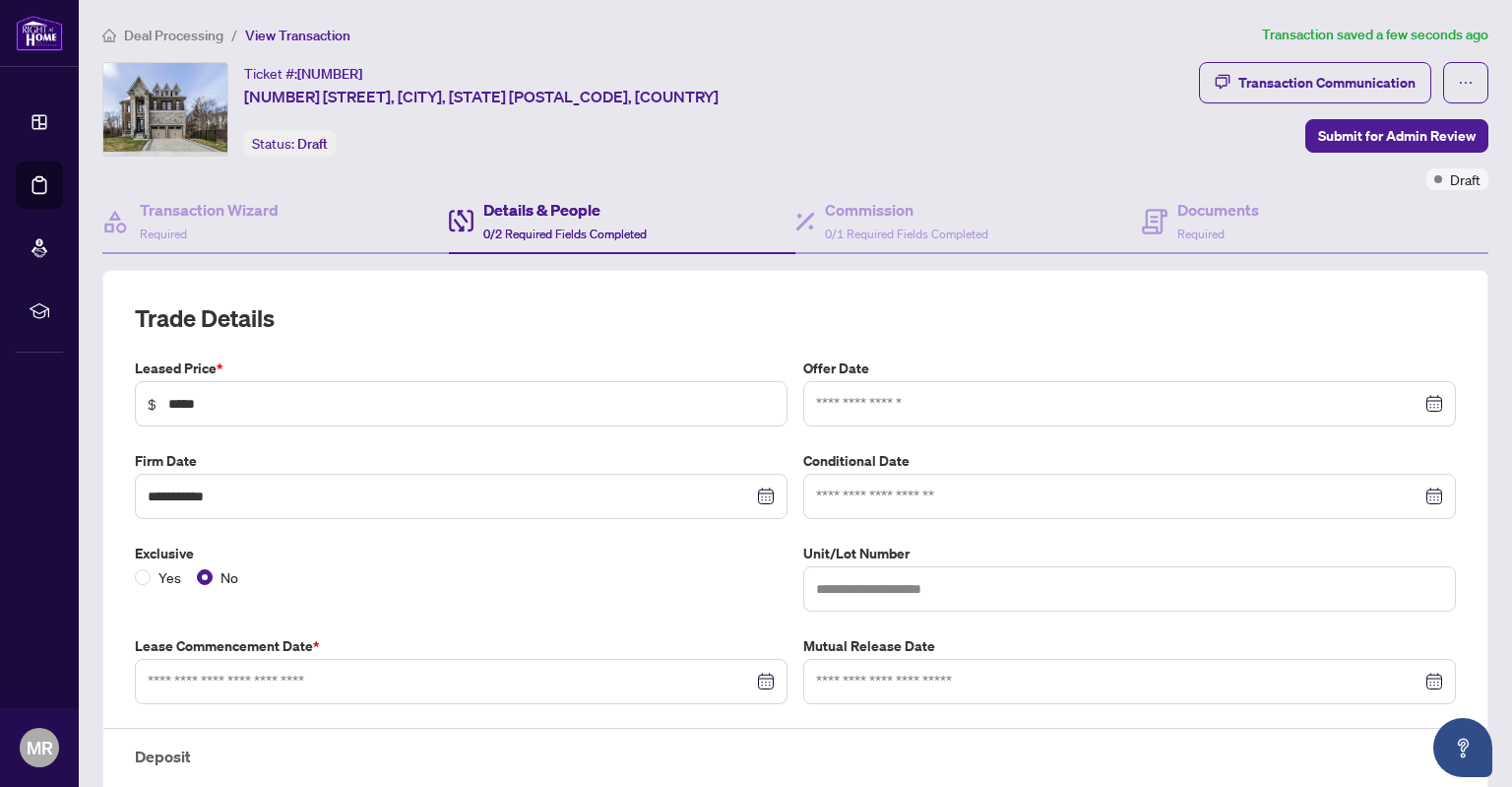 drag, startPoint x: 753, startPoint y: 689, endPoint x: 767, endPoint y: 688, distance: 14.035669 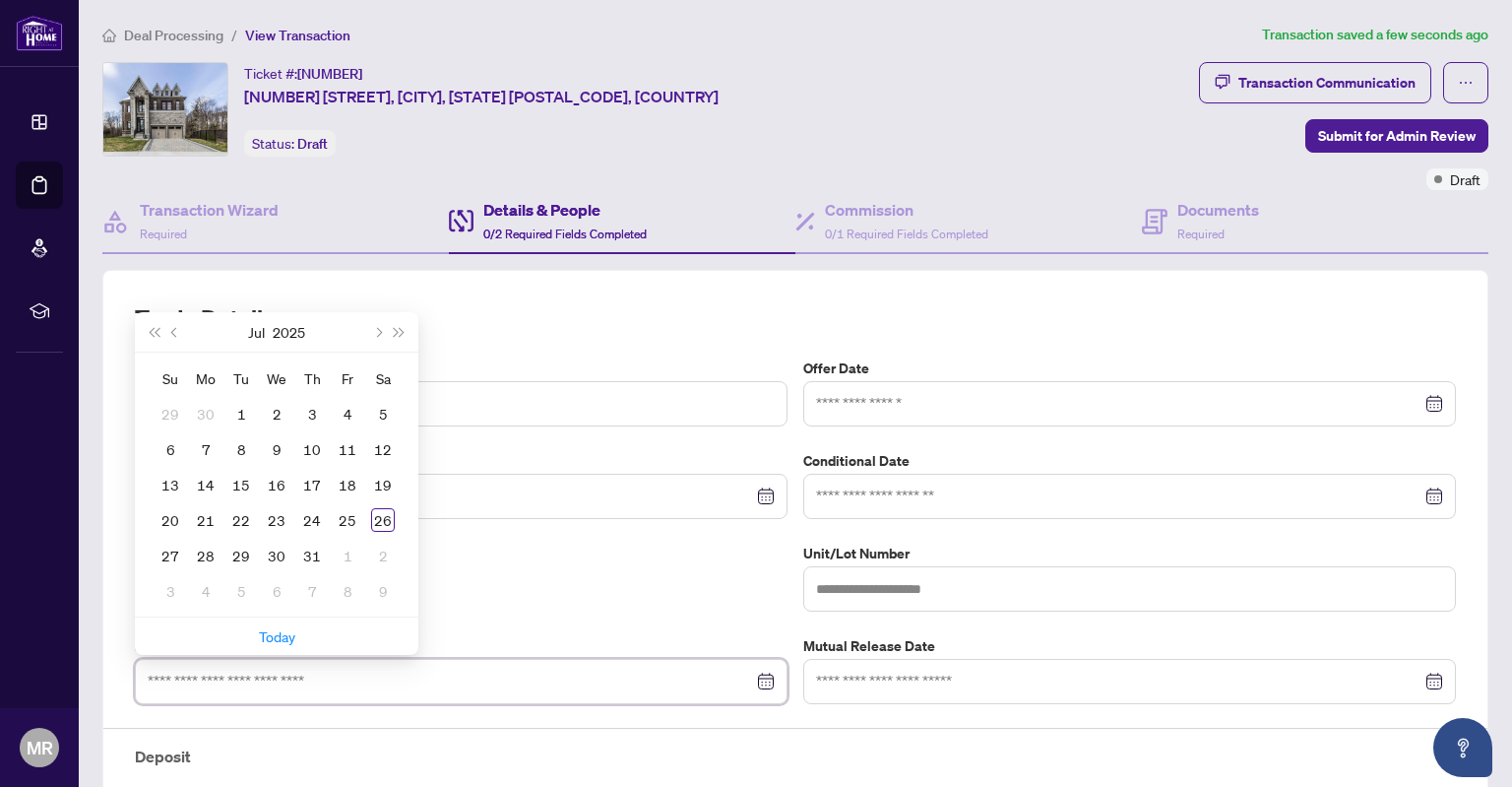 click at bounding box center [461, 682] 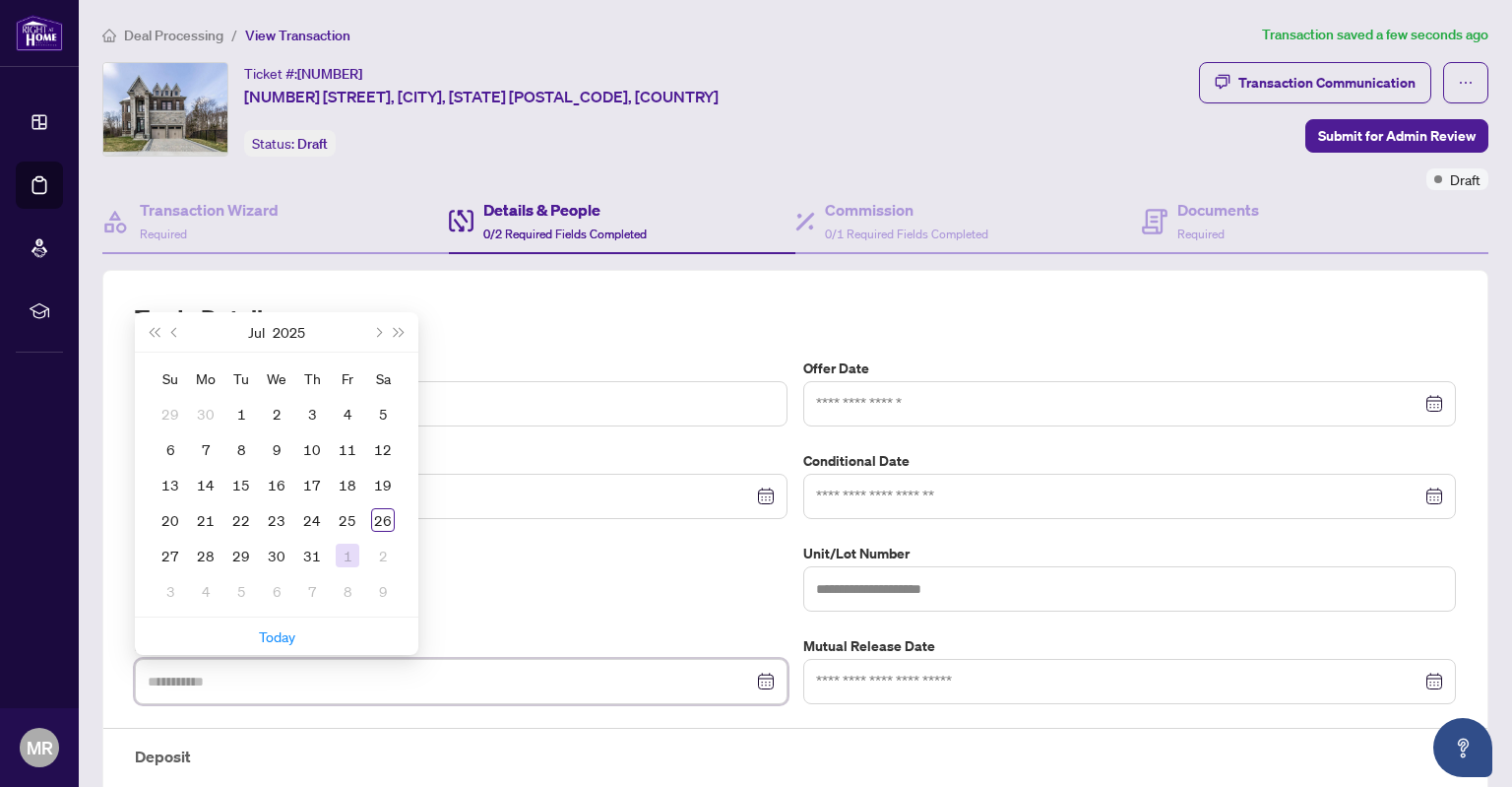 type on "**********" 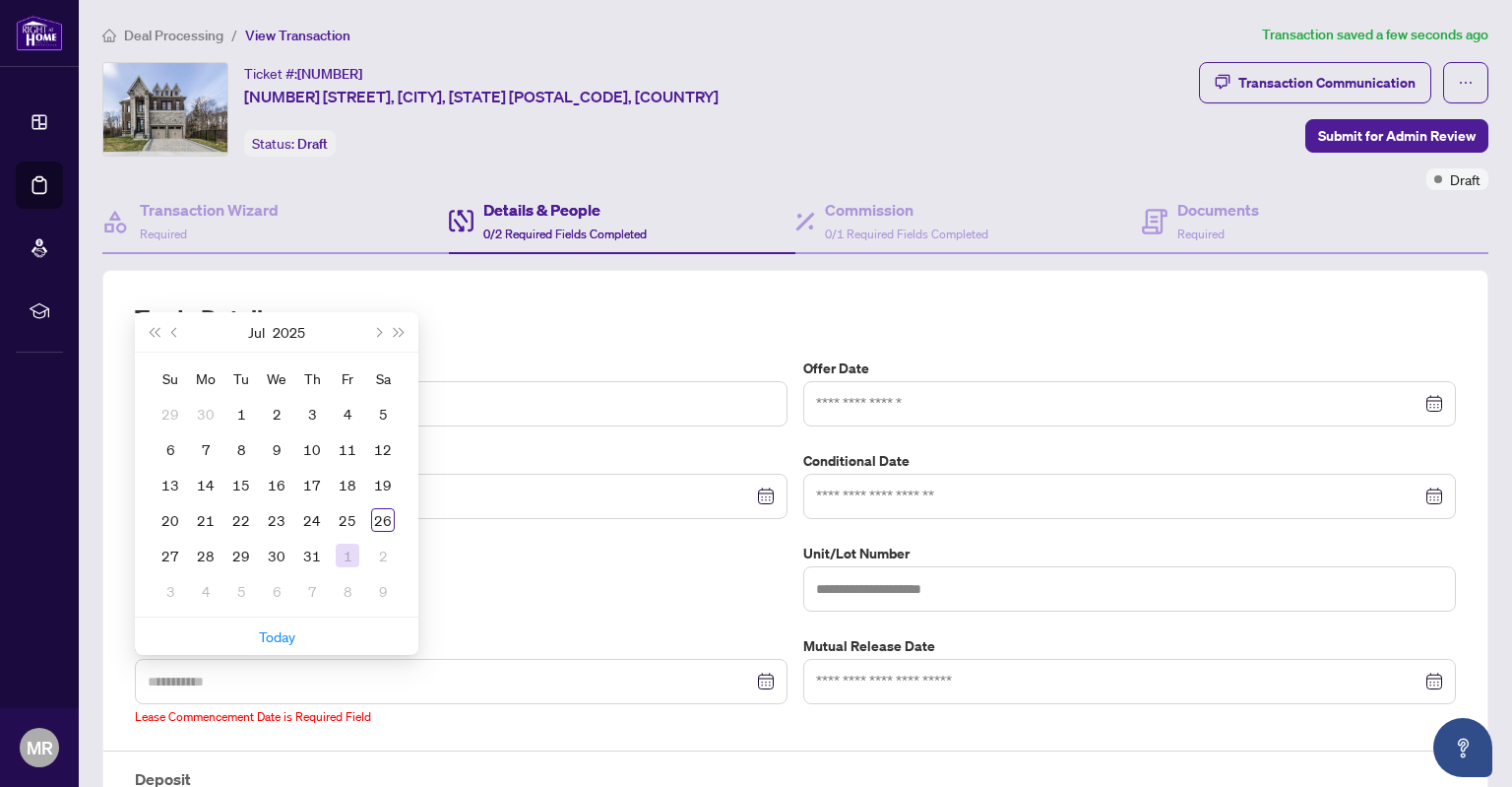 click on "1" at bounding box center [347, 556] 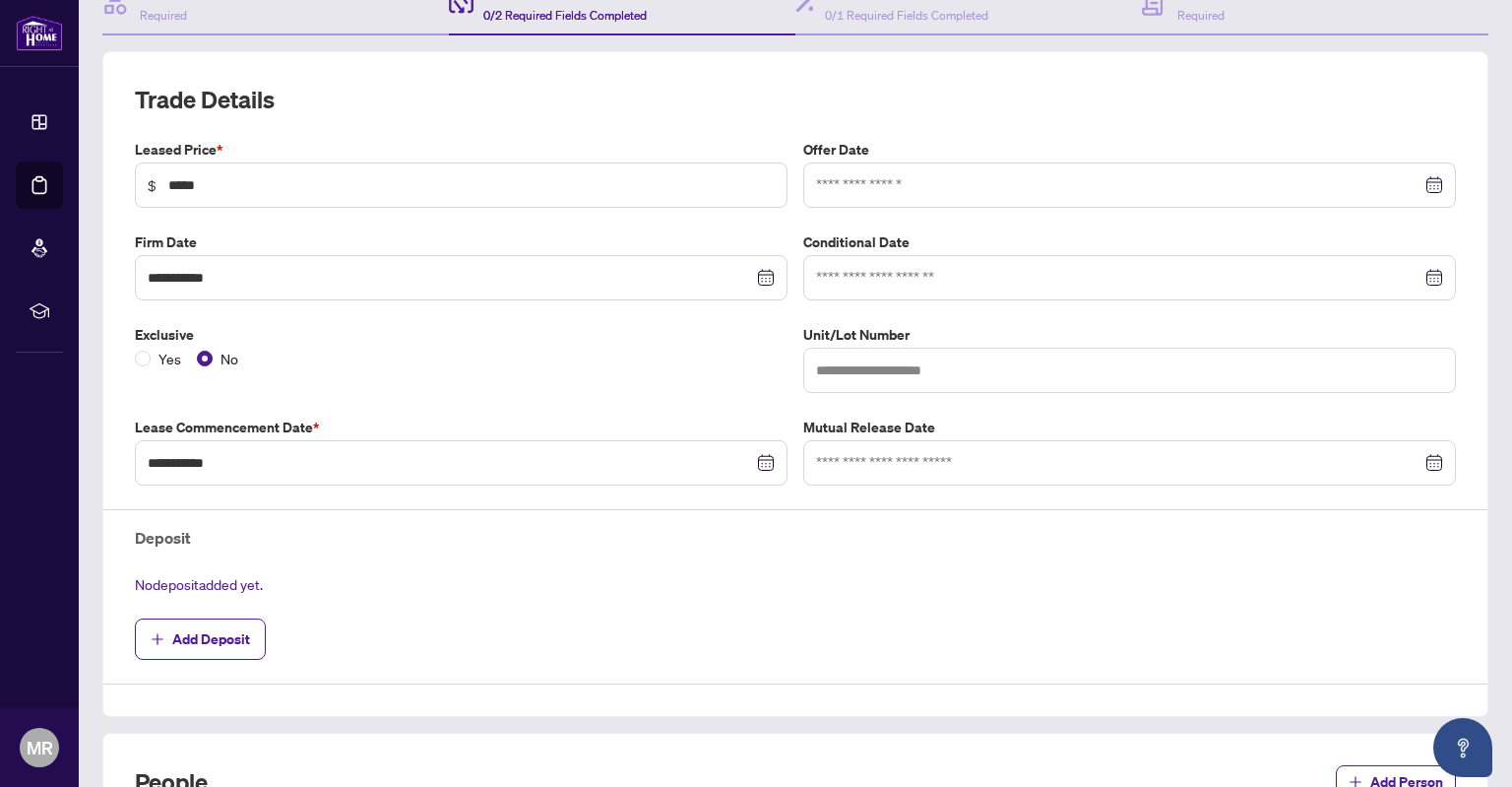 scroll, scrollTop: 219, scrollLeft: 0, axis: vertical 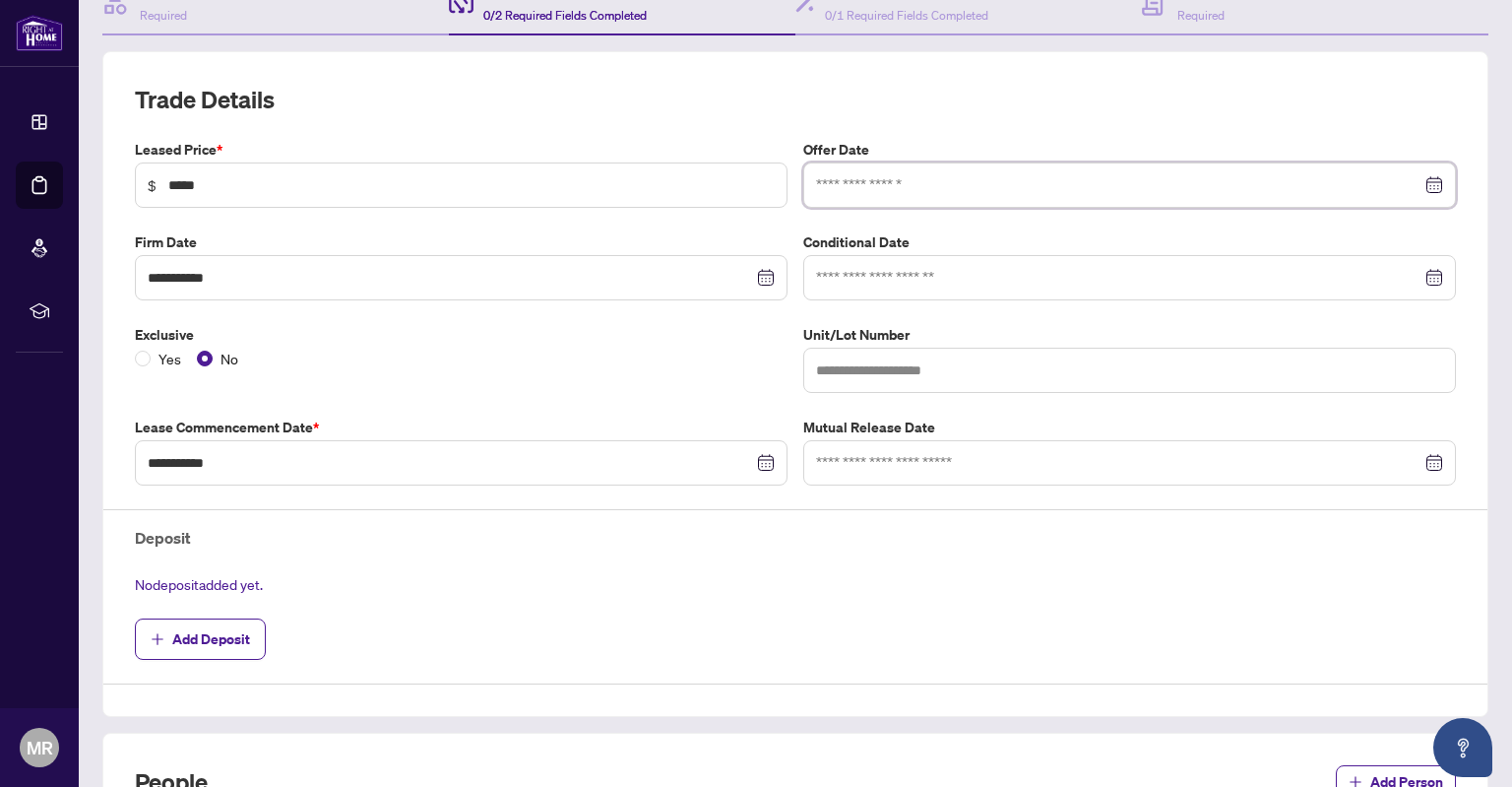 click at bounding box center [1118, 185] 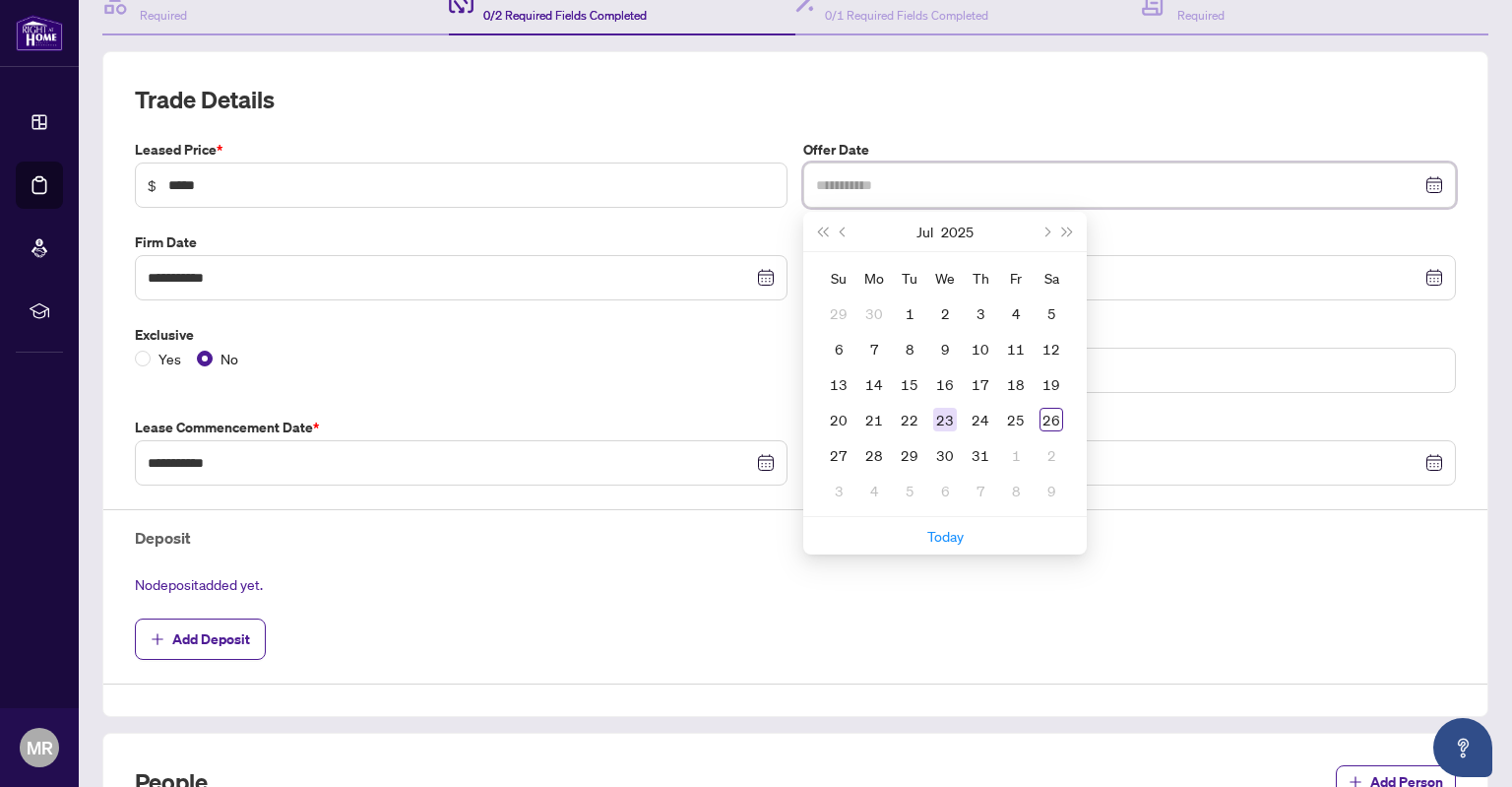 type on "**********" 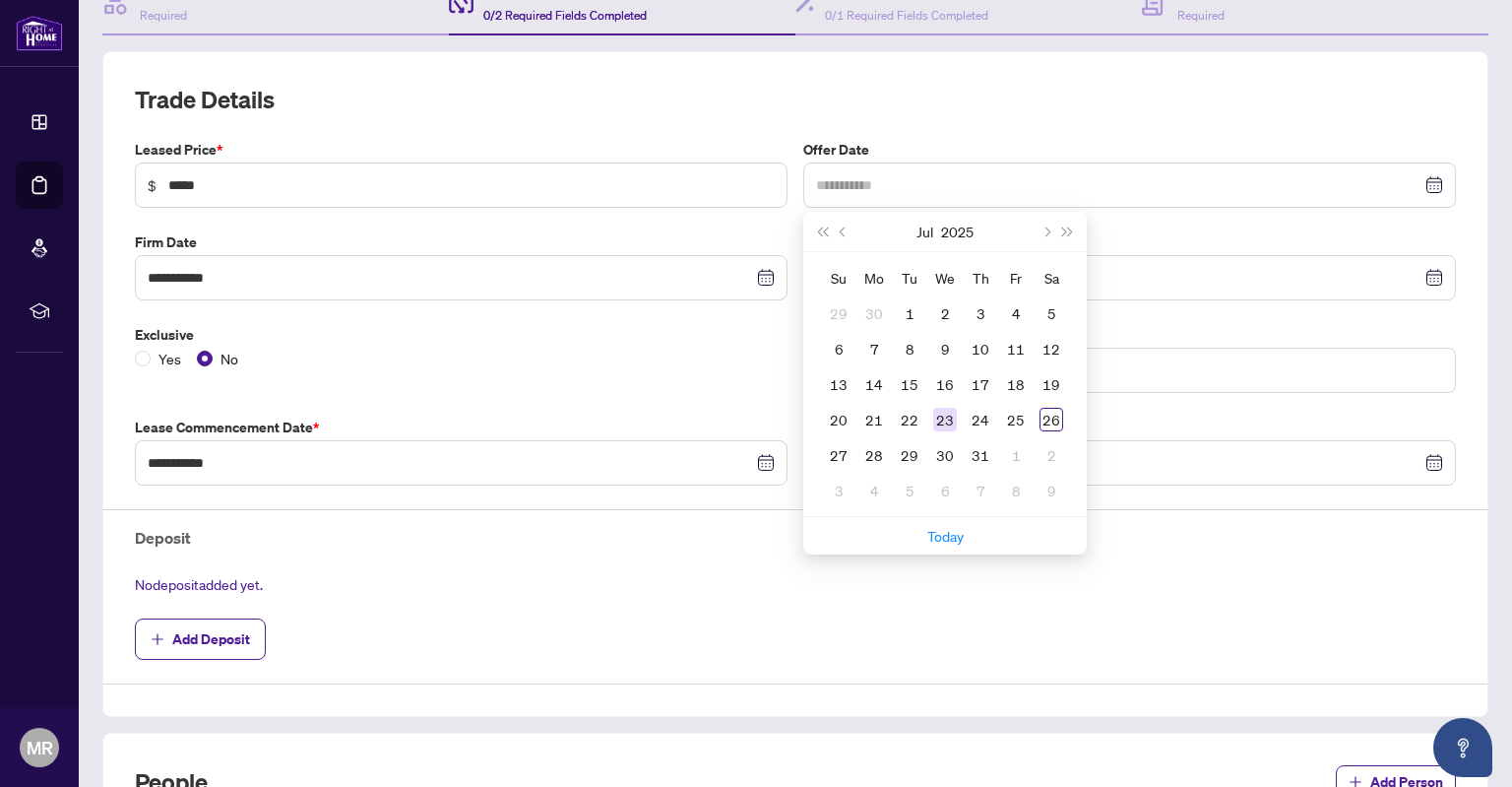 click on "23" at bounding box center (945, 420) 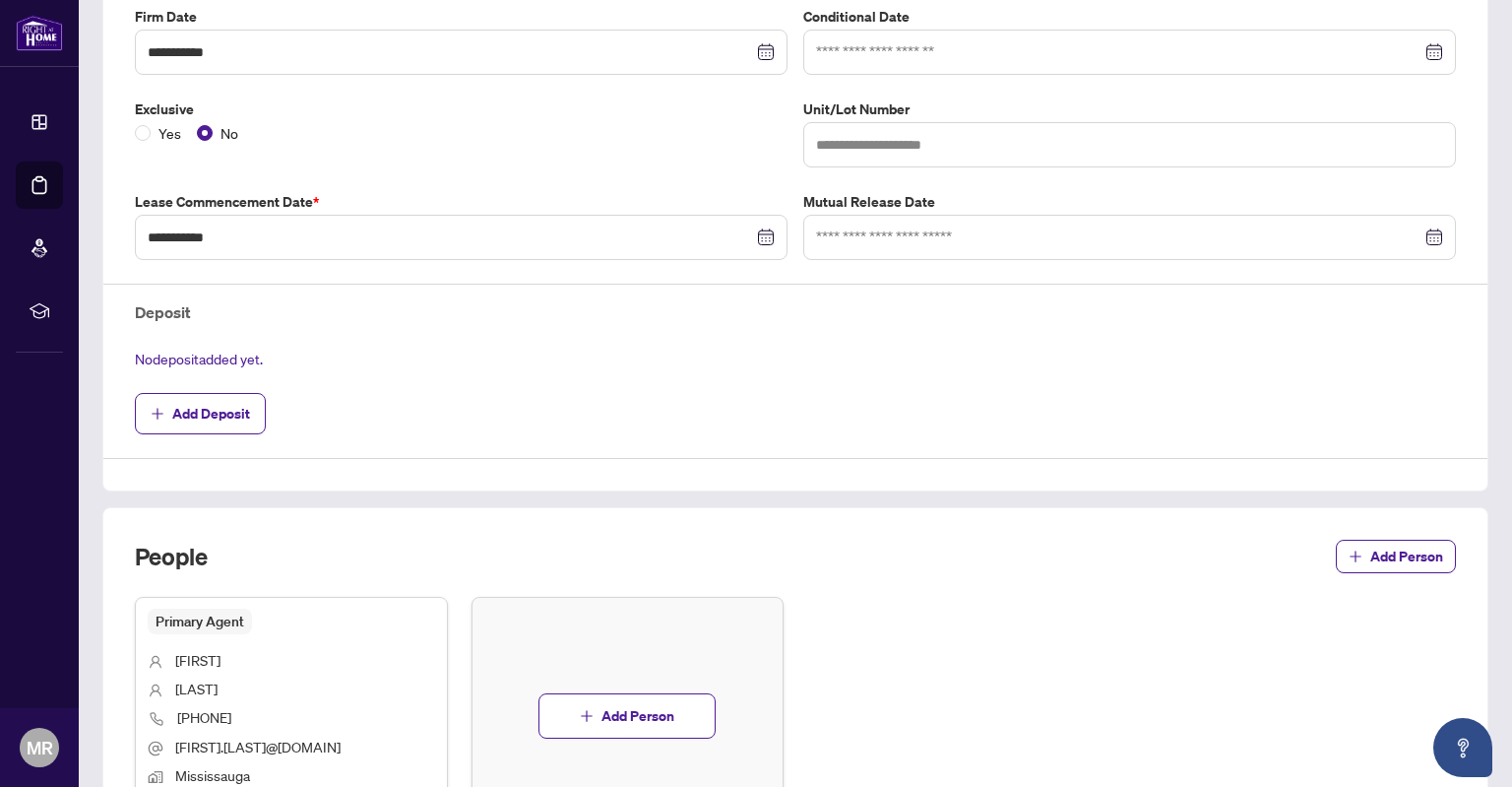 scroll, scrollTop: 668, scrollLeft: 0, axis: vertical 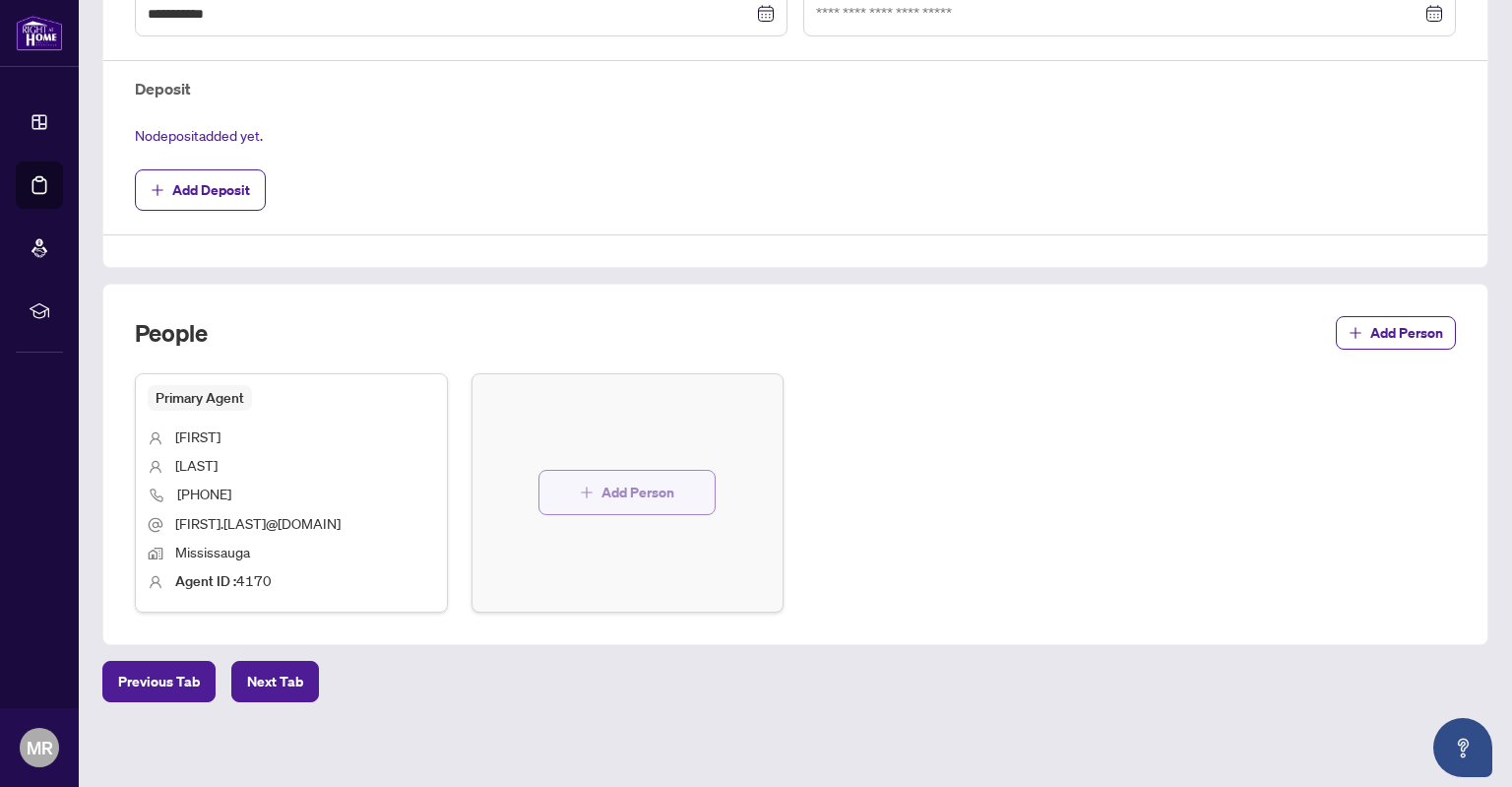 click on "Add Person" at bounding box center [638, 492] 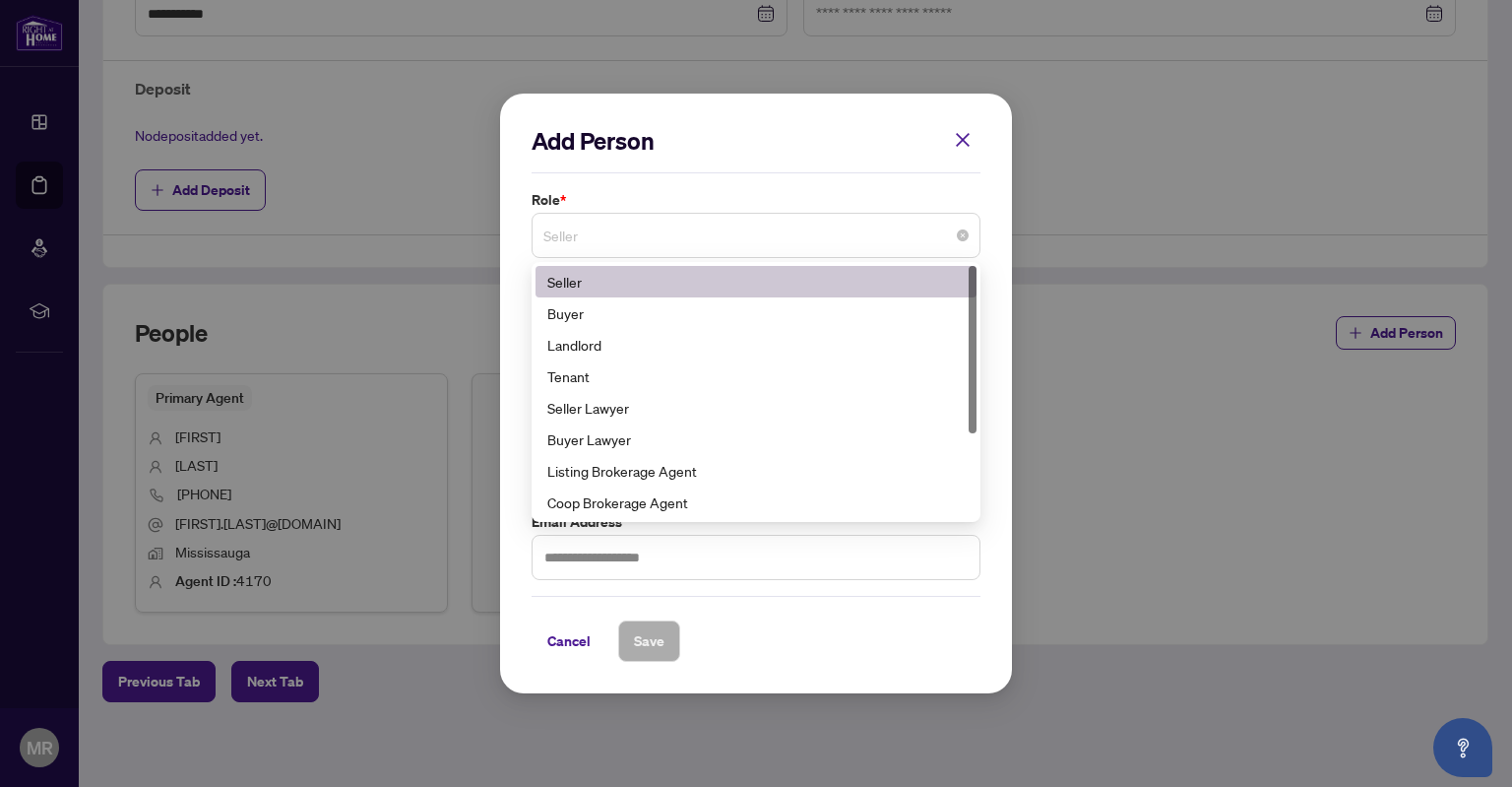 click on "Seller" at bounding box center (756, 235) 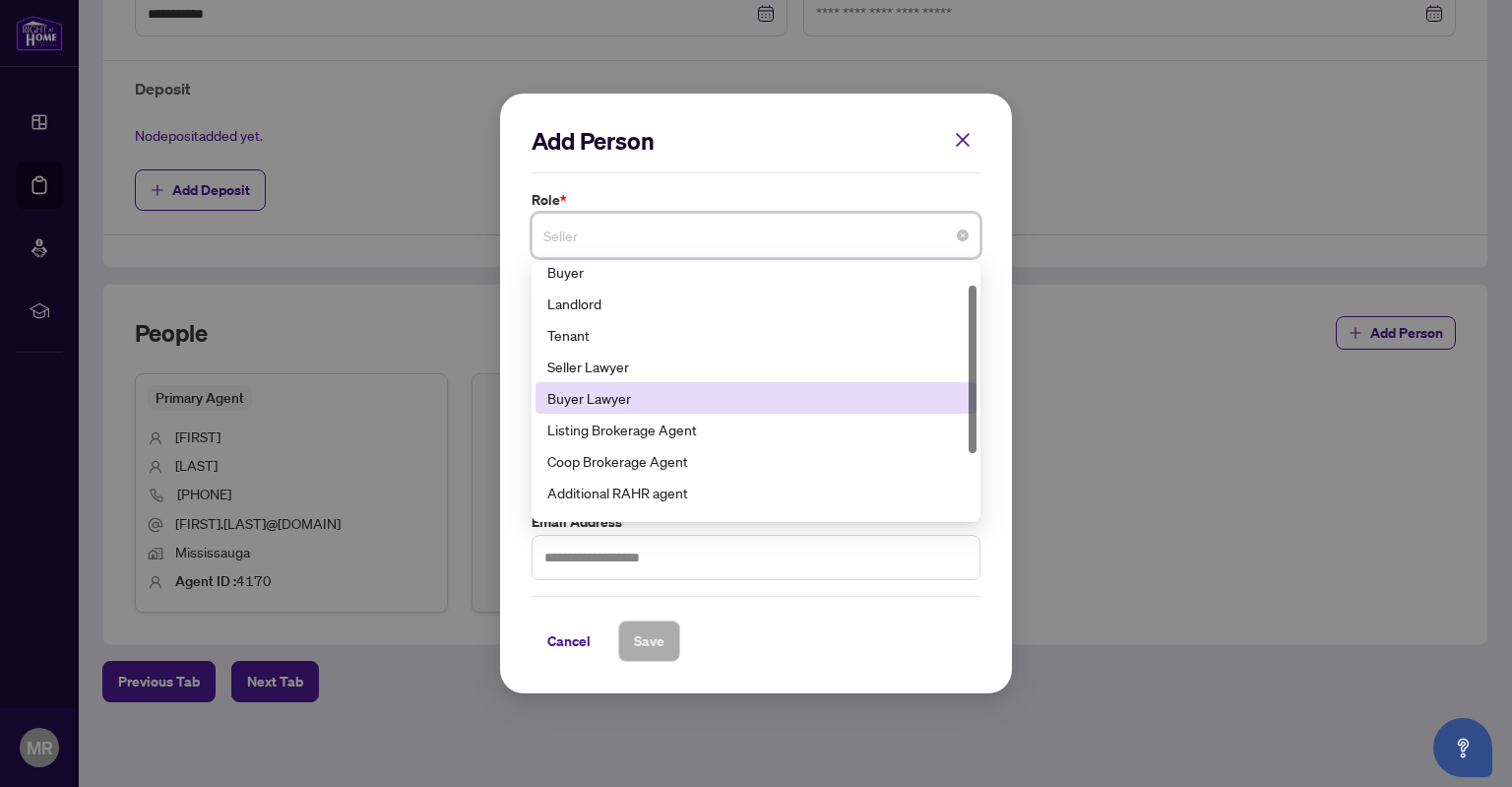 scroll, scrollTop: 60, scrollLeft: 0, axis: vertical 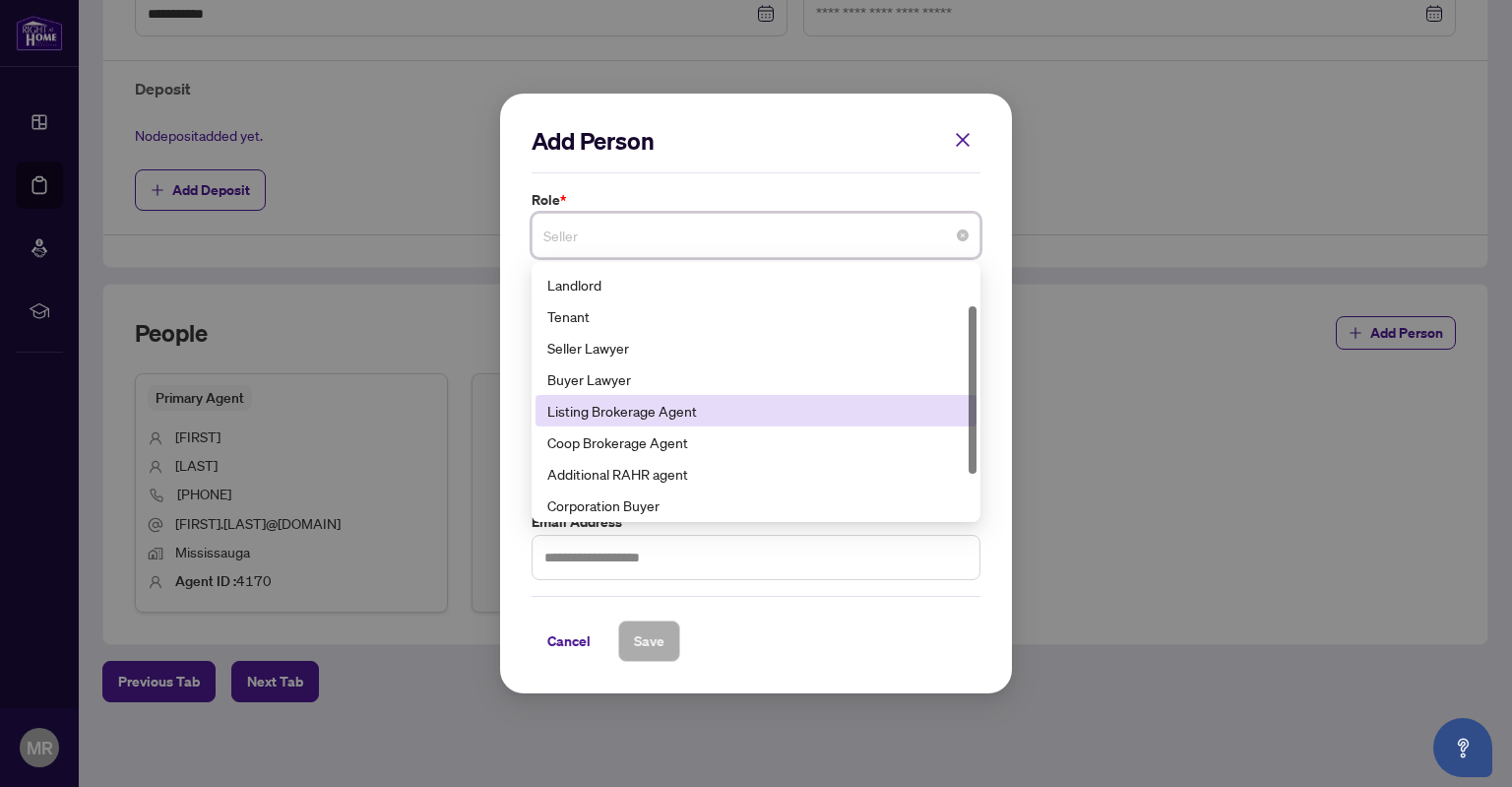 click on "Listing Brokerage Agent" at bounding box center (756, 411) 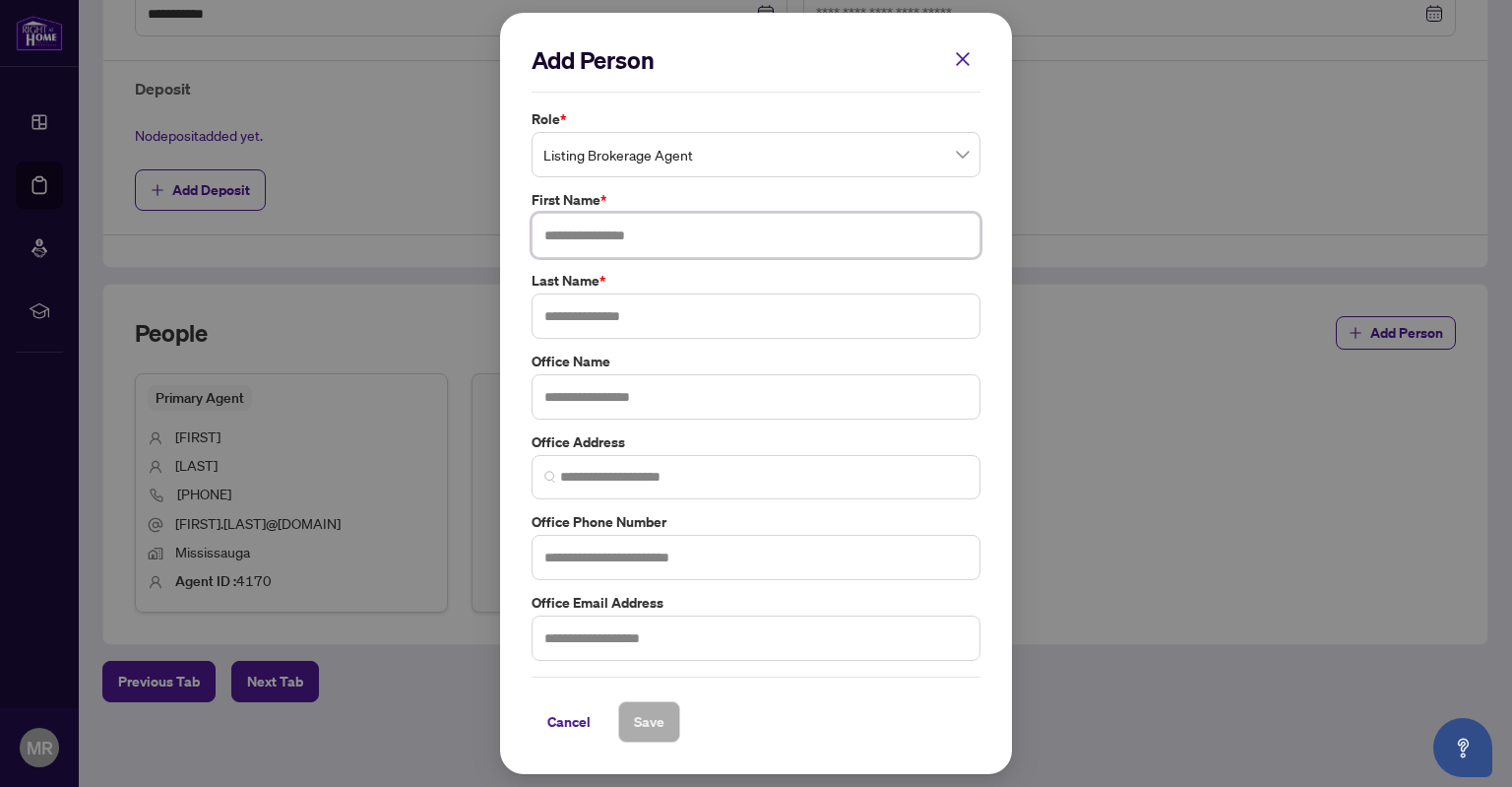 click at bounding box center (756, 235) 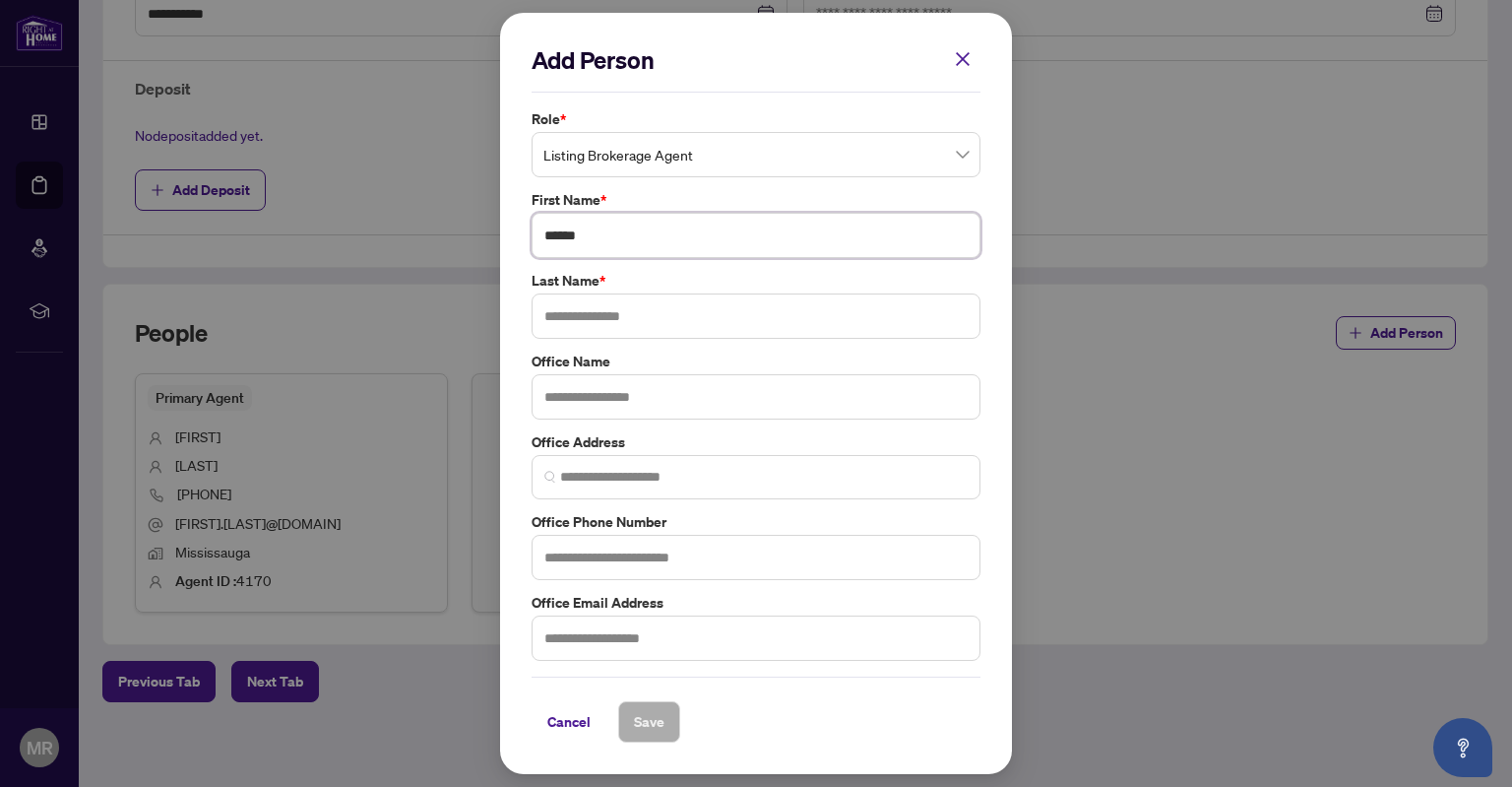 type on "******" 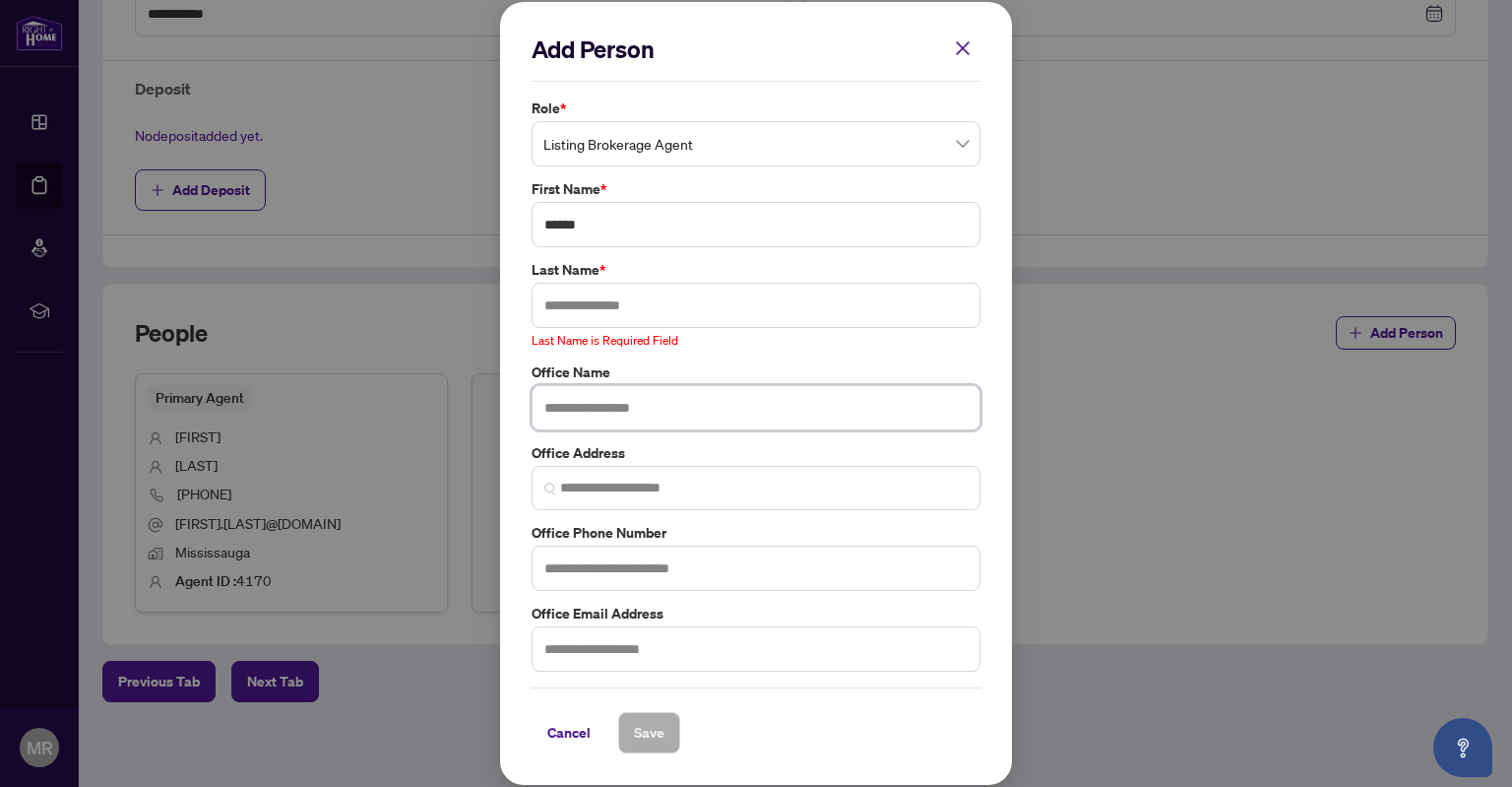 click at bounding box center (756, 408) 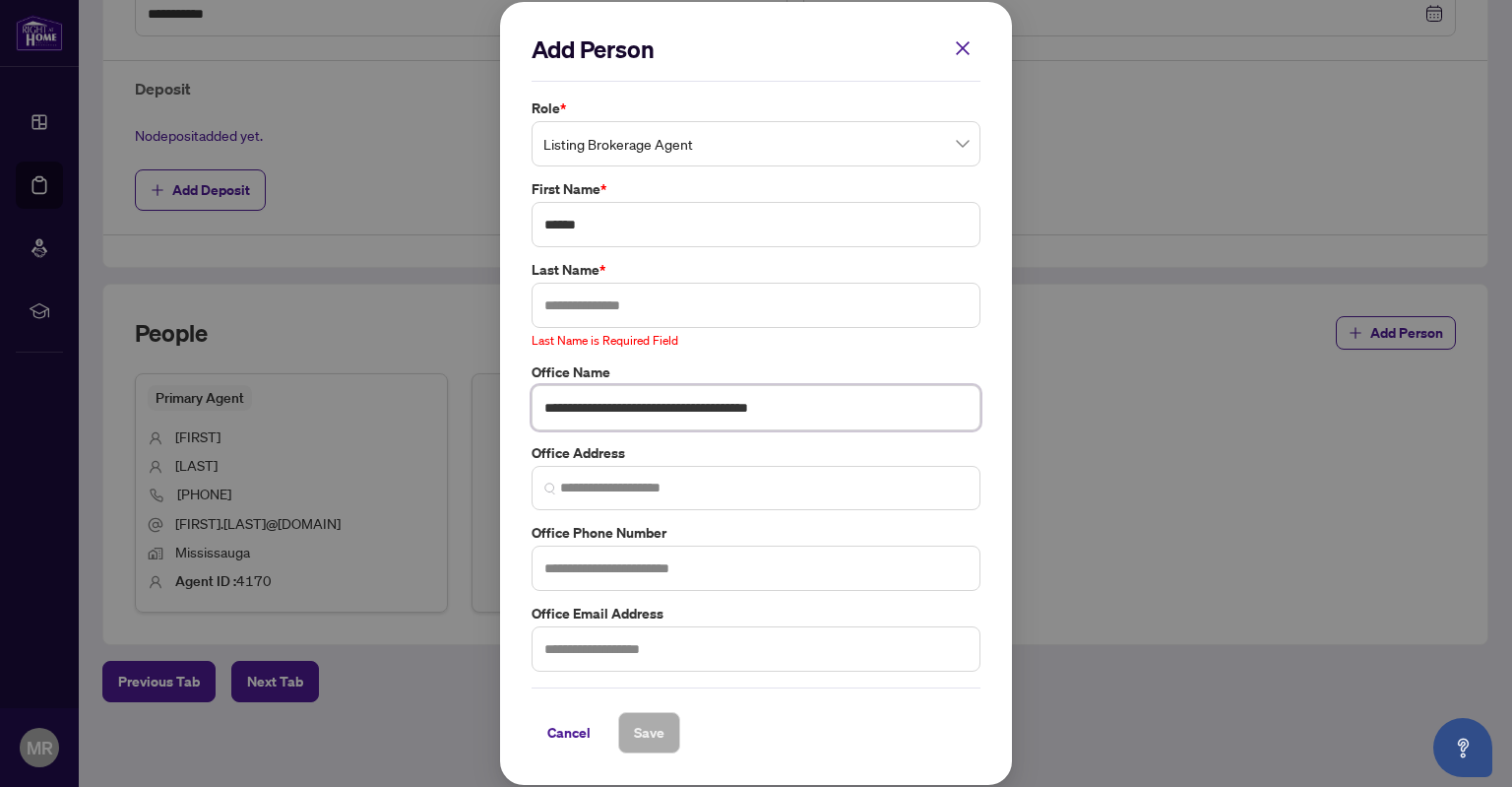 type on "**********" 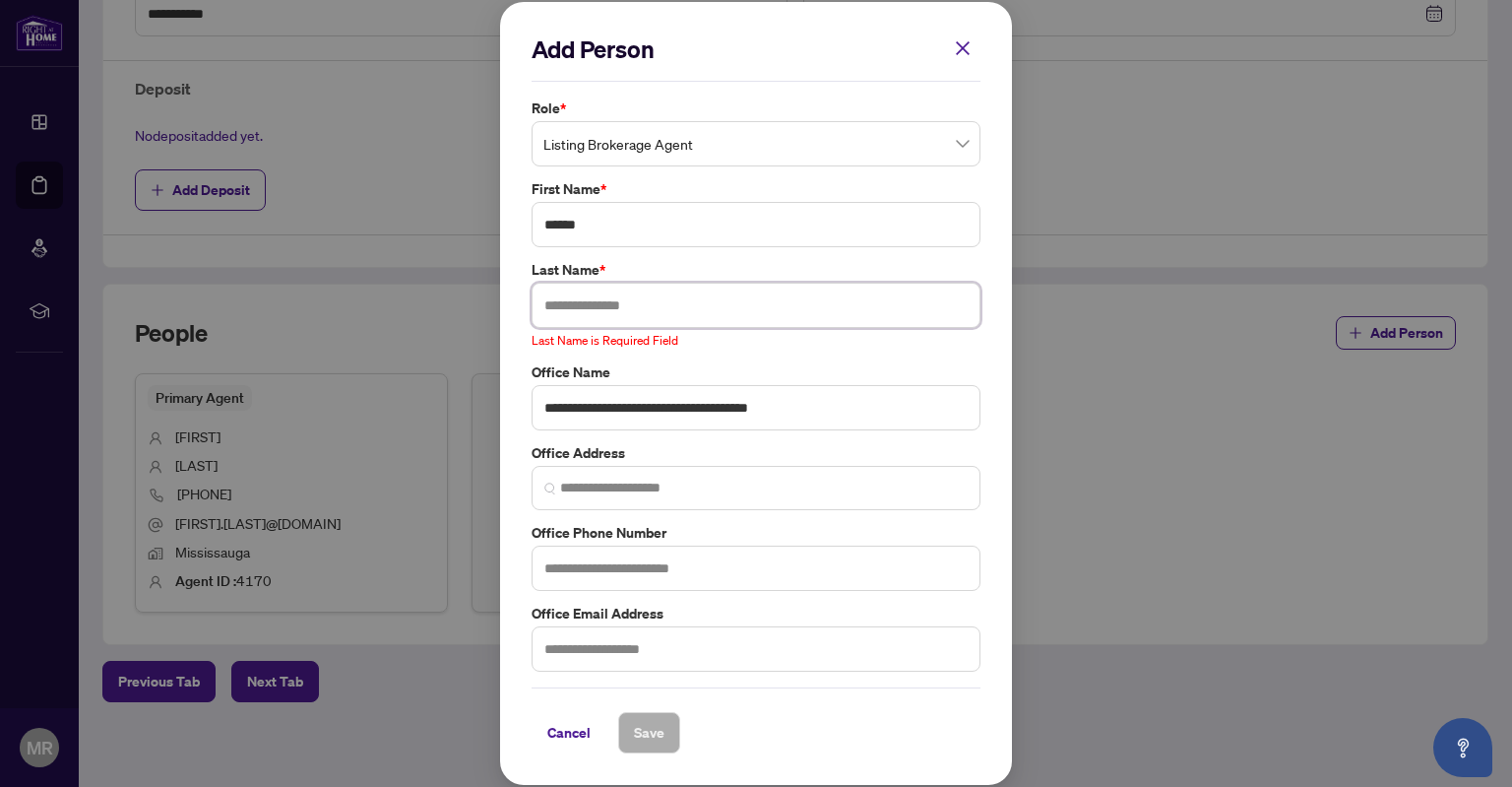 click at bounding box center (756, 305) 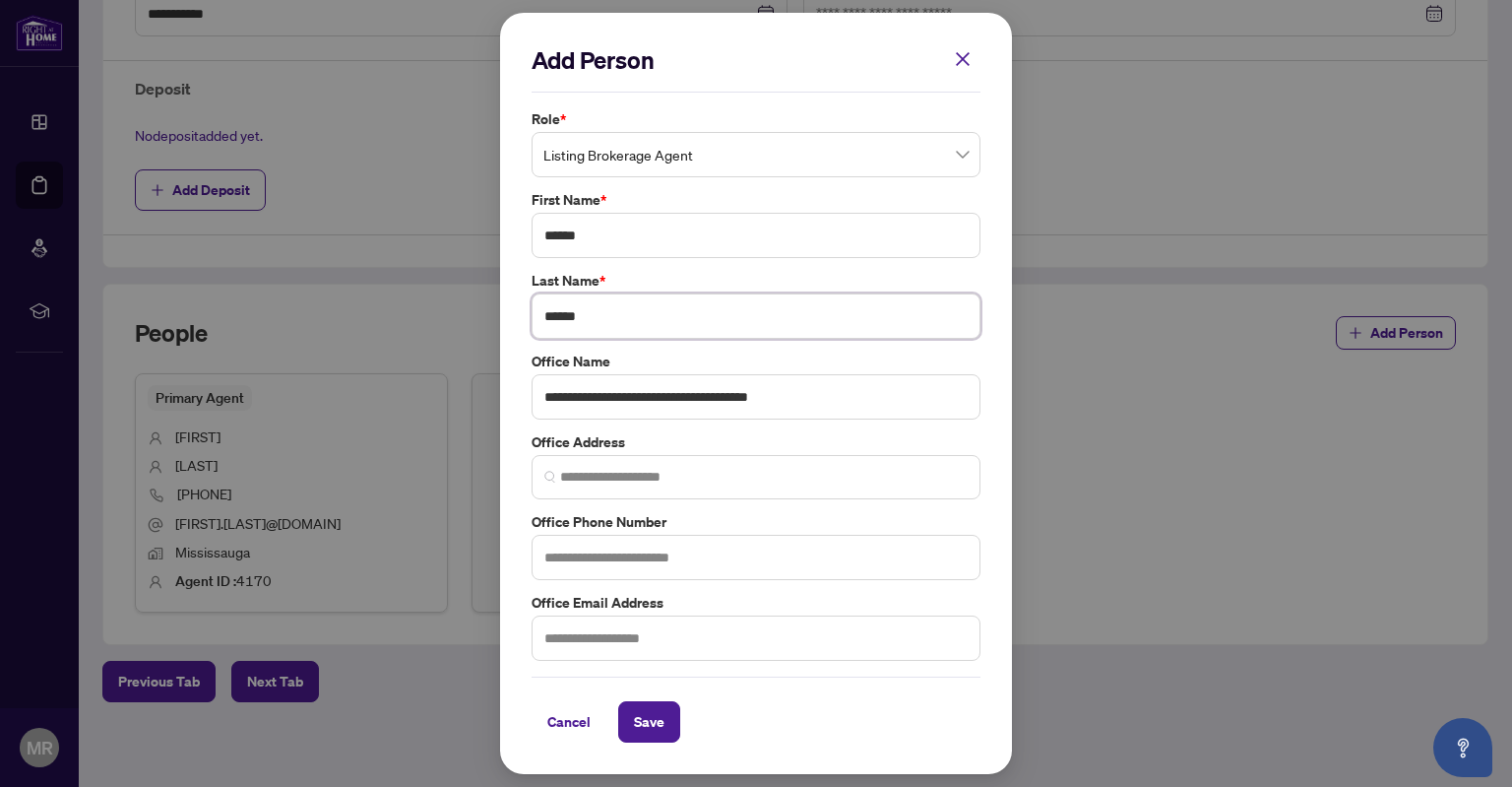 type on "******" 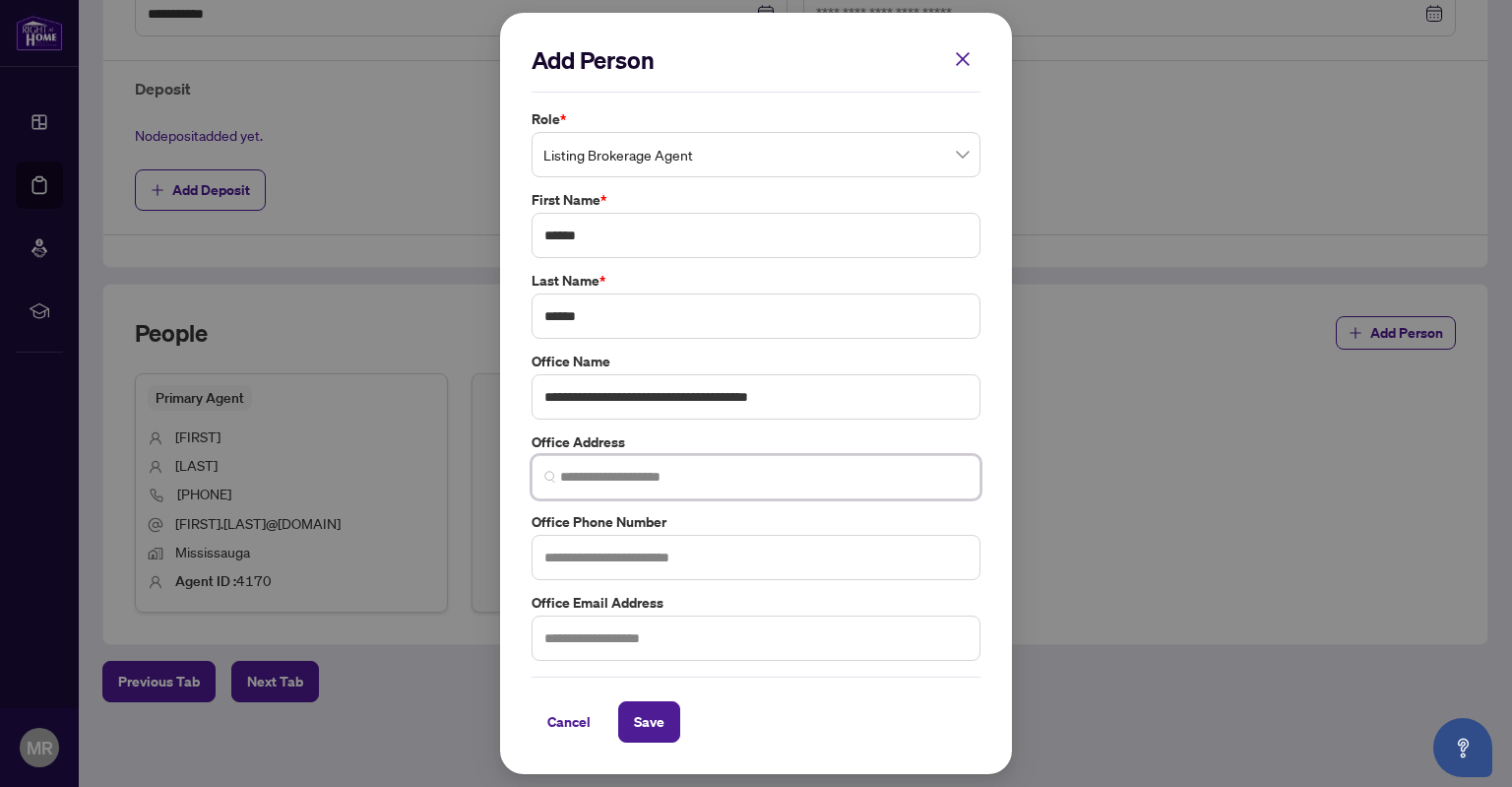 click at bounding box center [764, 477] 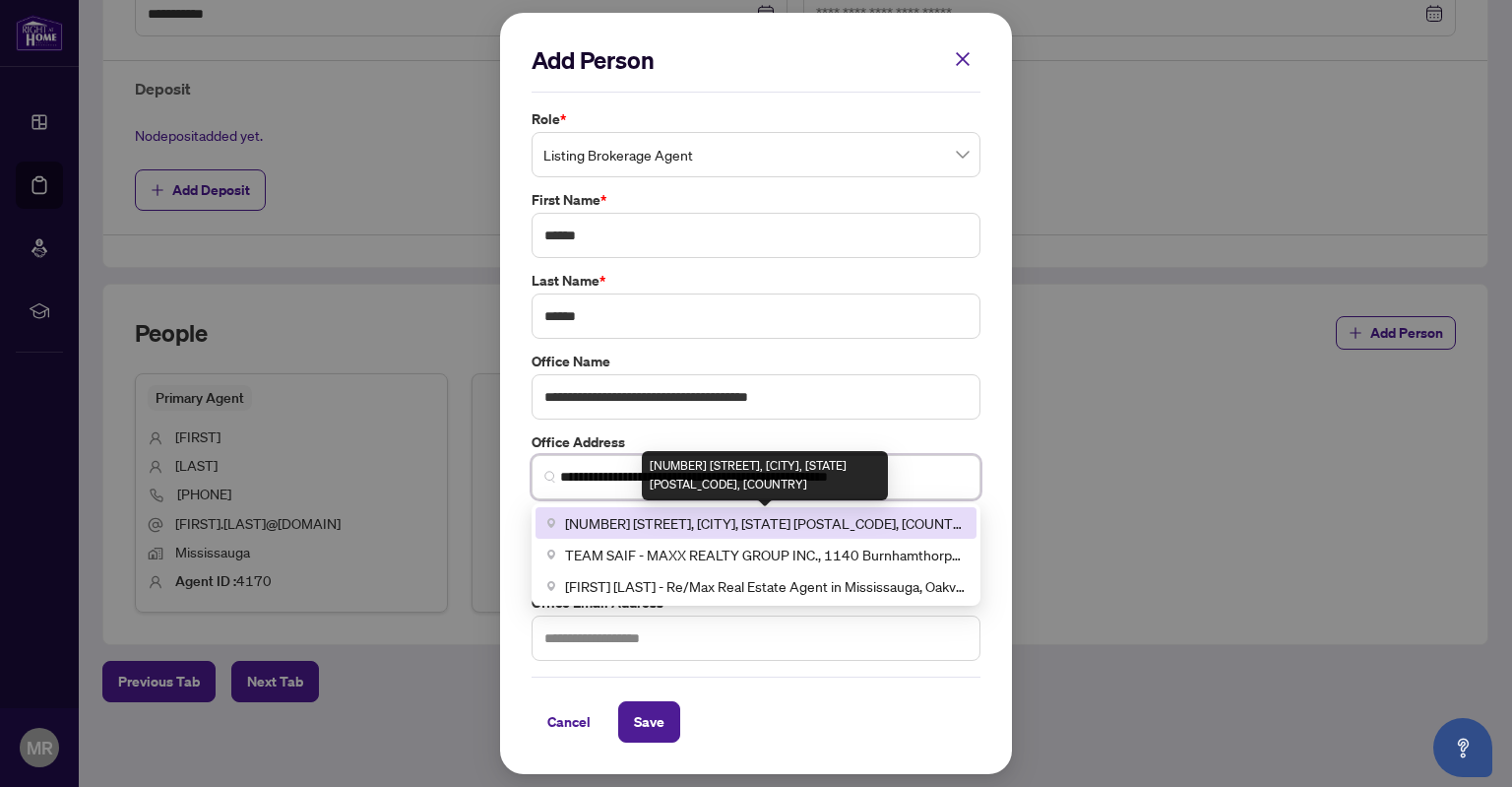 click on "[NUMBER] [STREET], [CITY], [STATE] [POSTAL_CODE], [COUNTRY]" at bounding box center [765, 523] 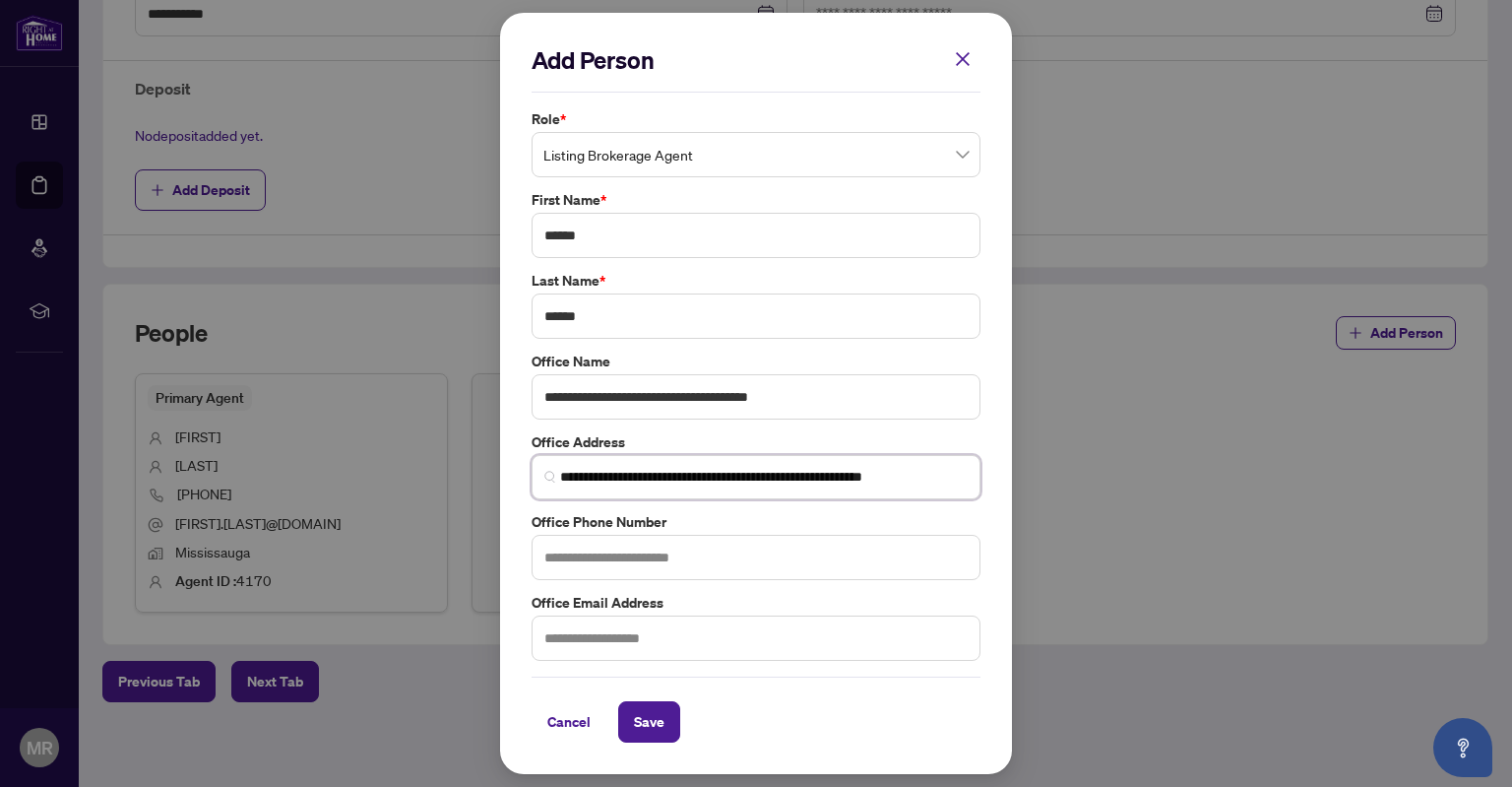 type on "**********" 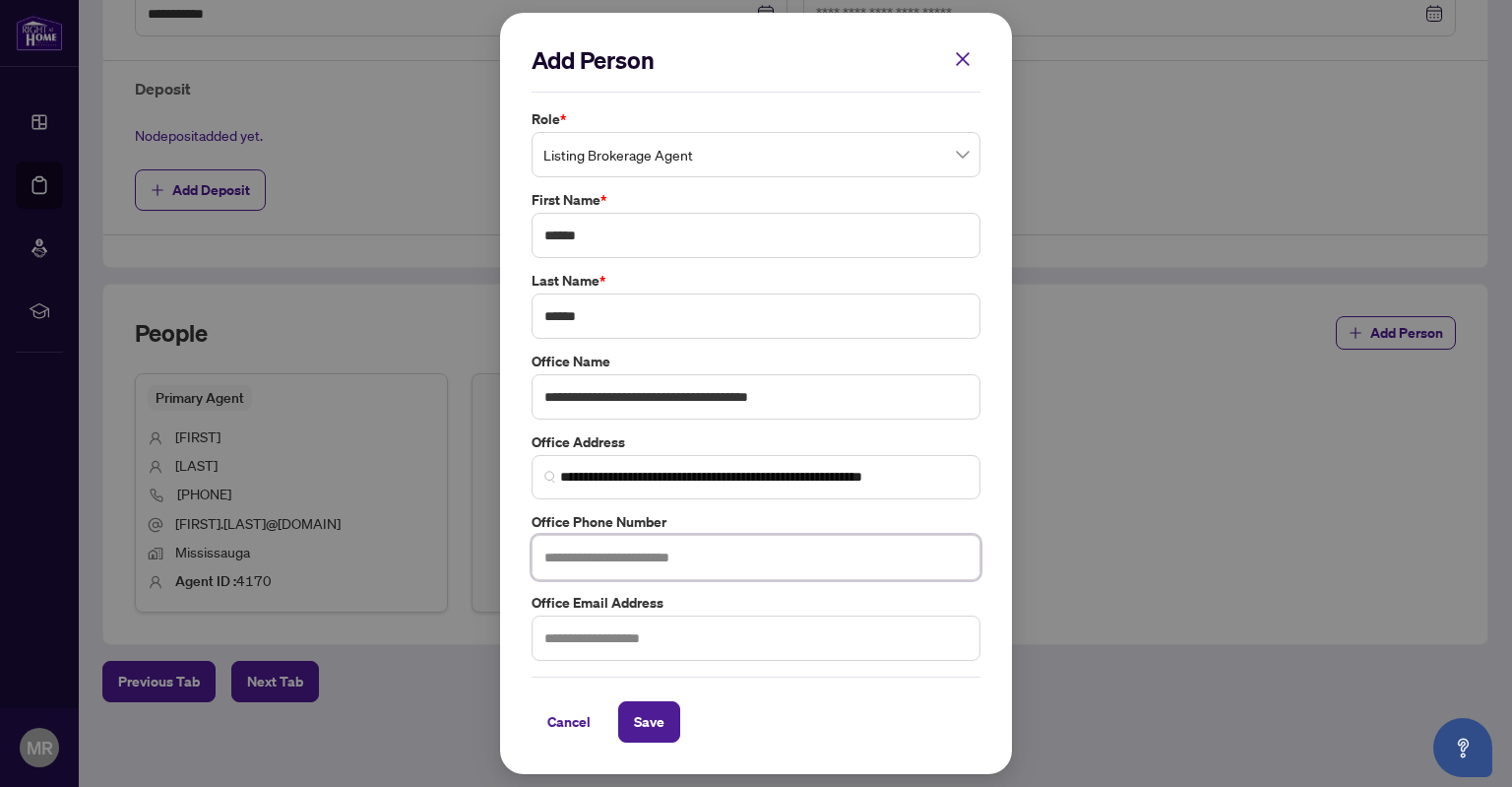 click at bounding box center [756, 557] 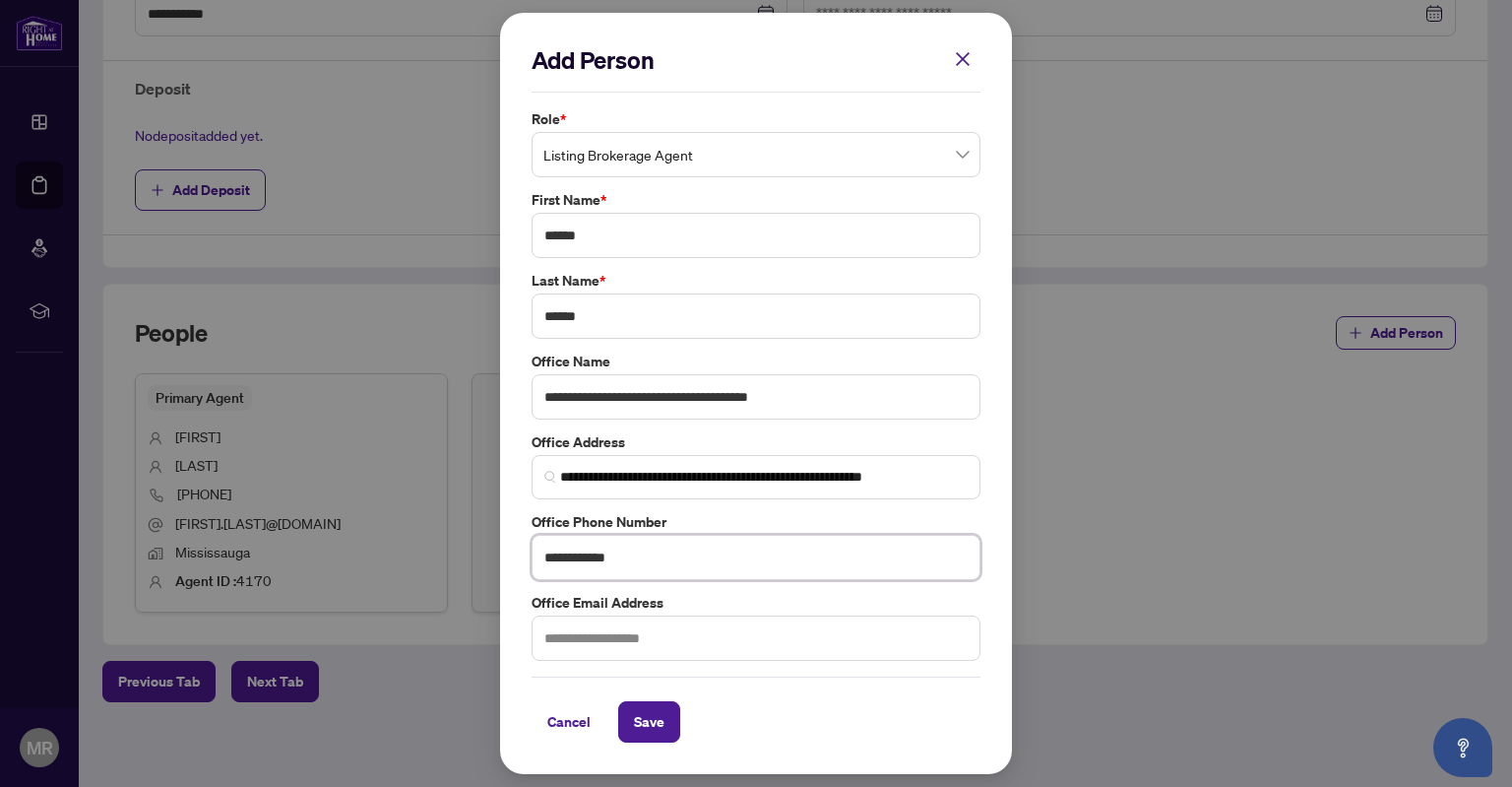 type on "**********" 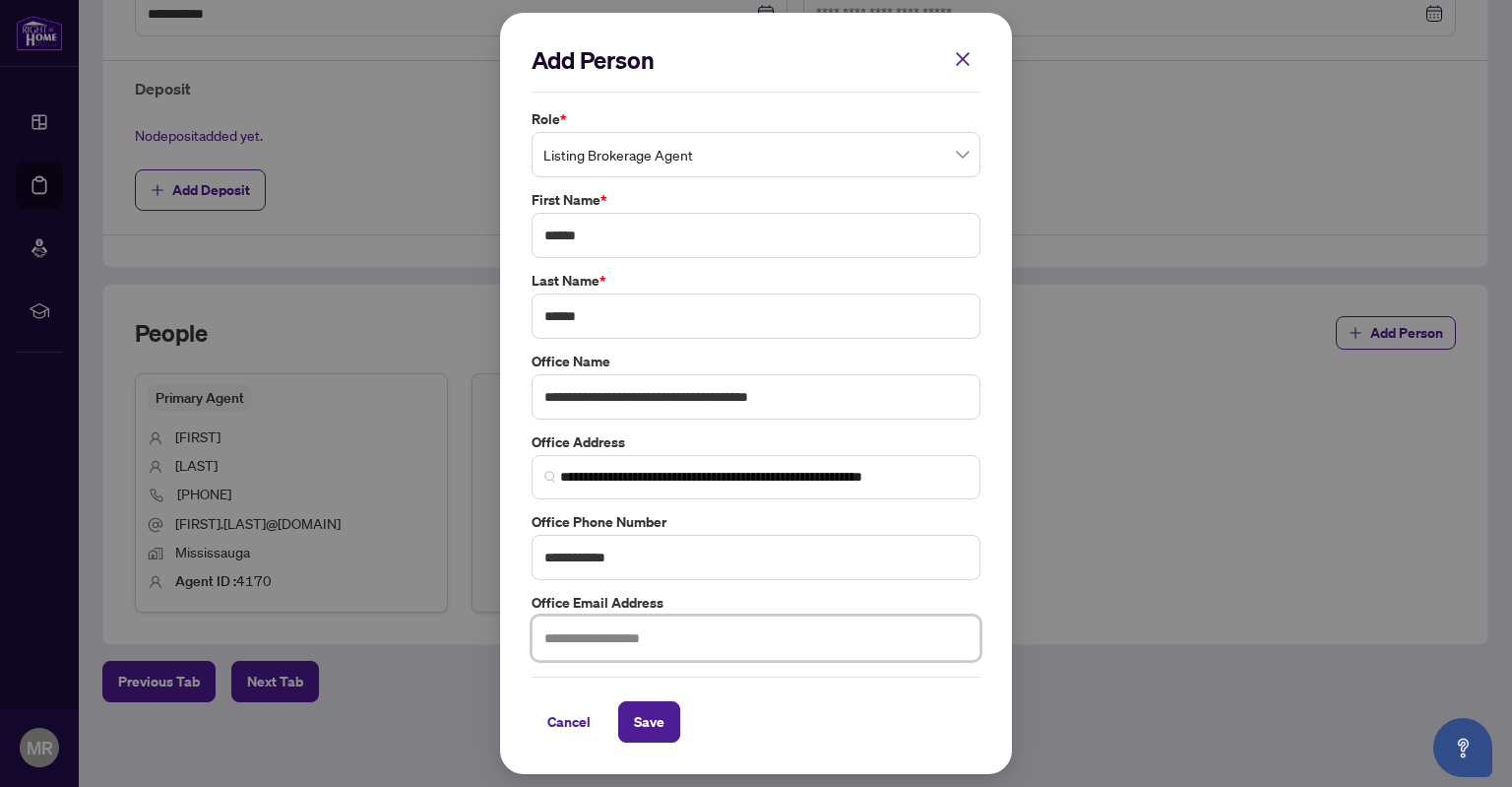 click at bounding box center [756, 638] 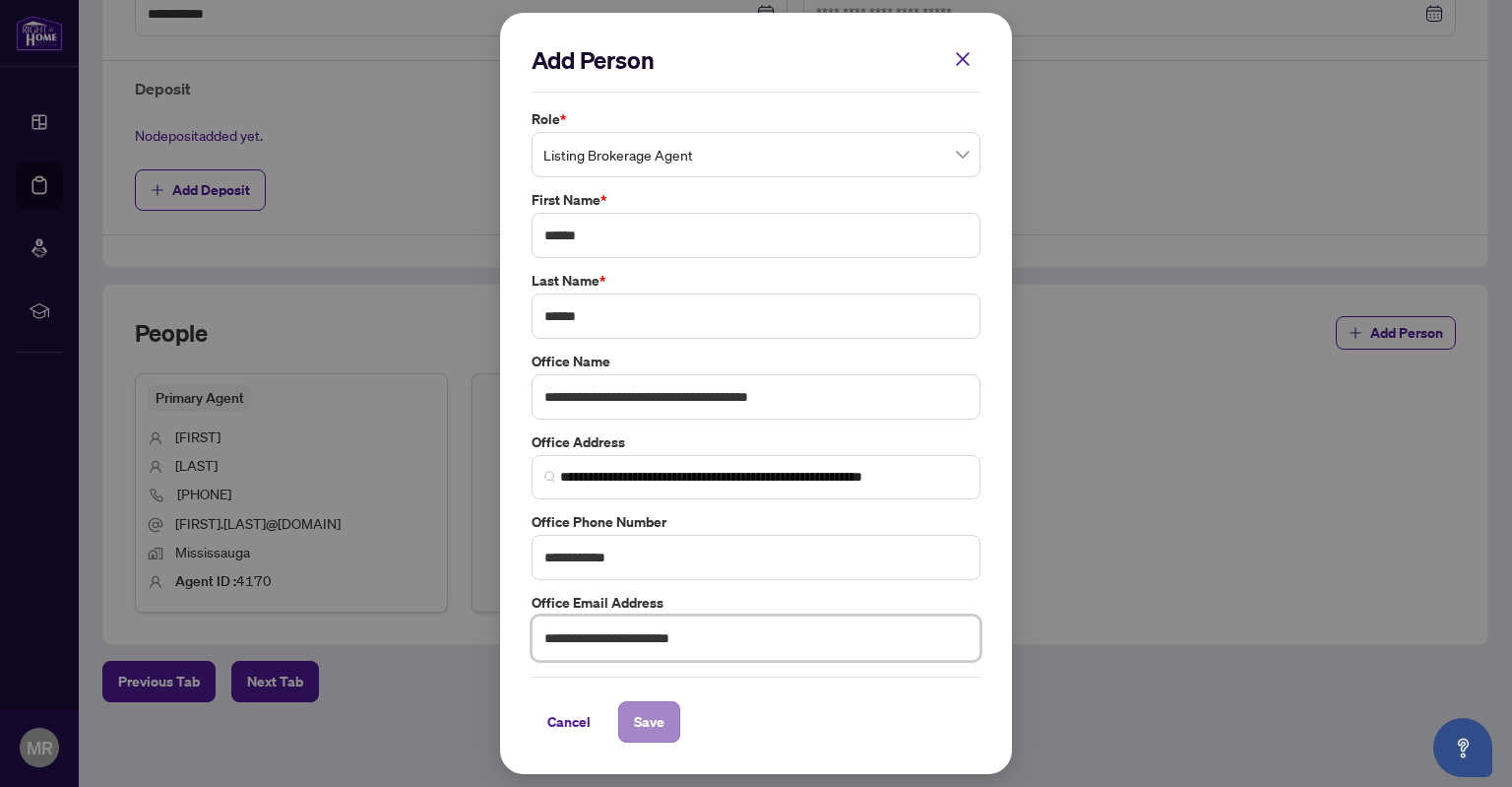 type on "**********" 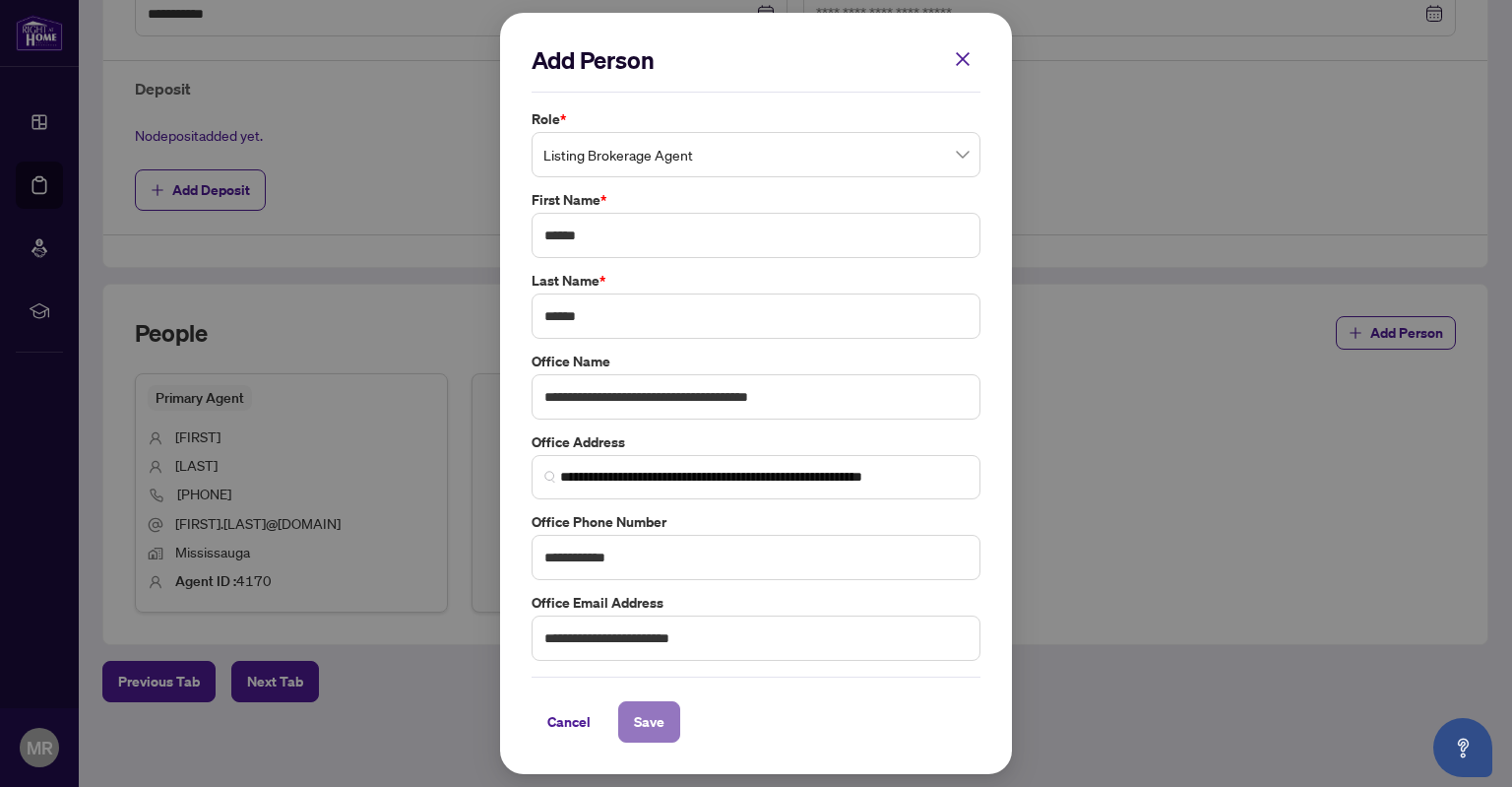 click on "Save" at bounding box center (649, 722) 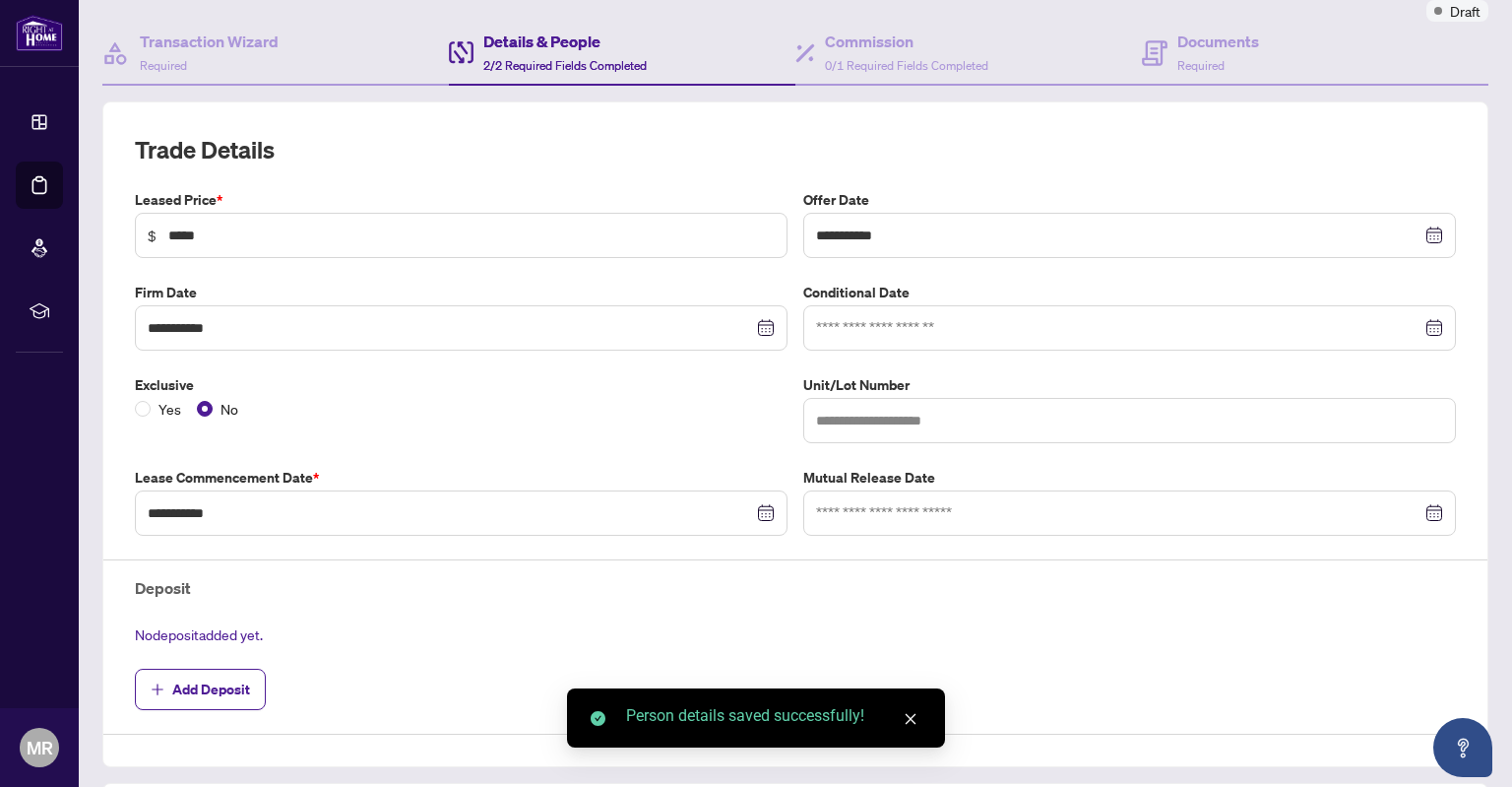 scroll, scrollTop: 706, scrollLeft: 0, axis: vertical 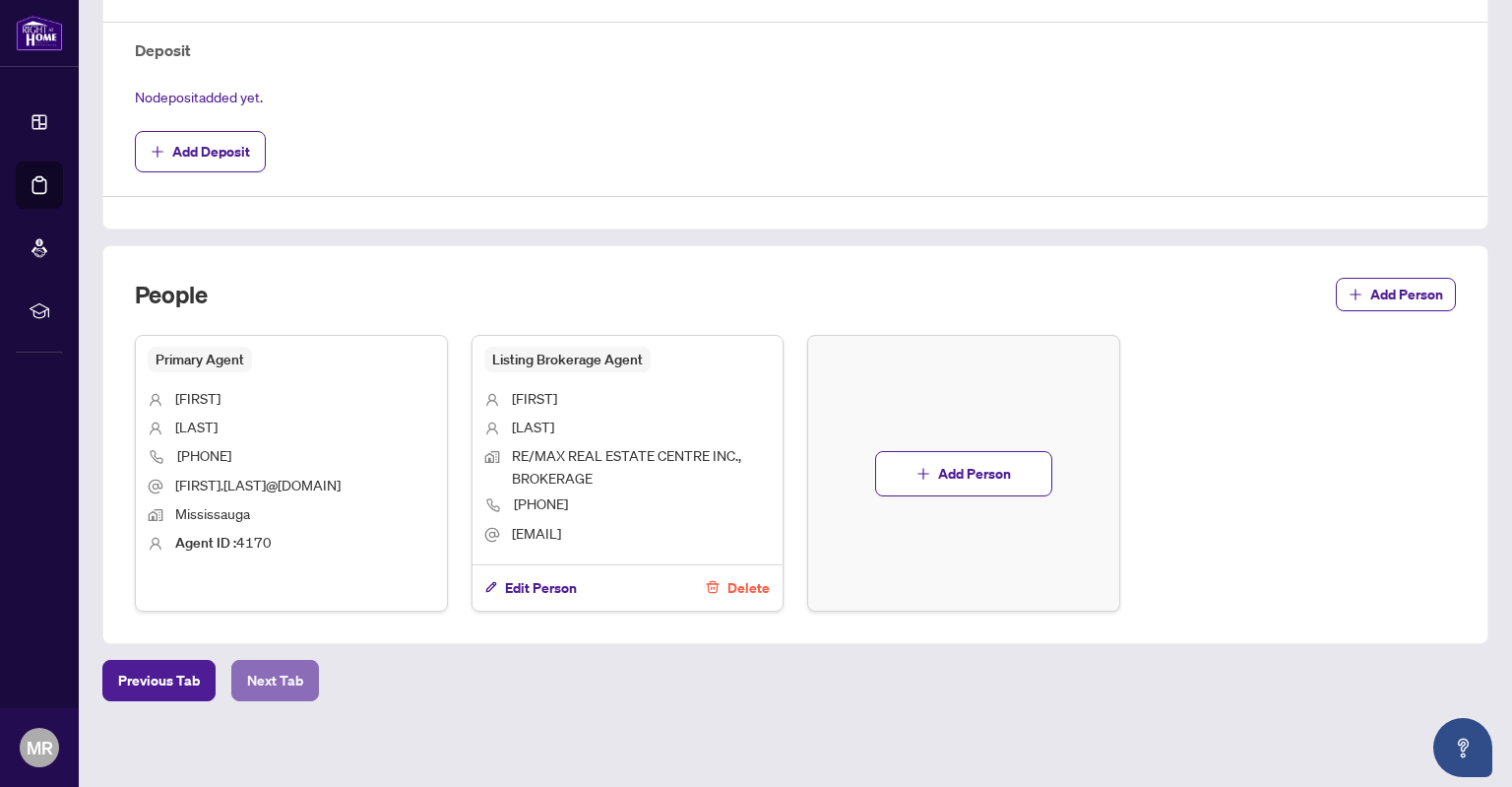 click on "Next Tab" at bounding box center (275, 681) 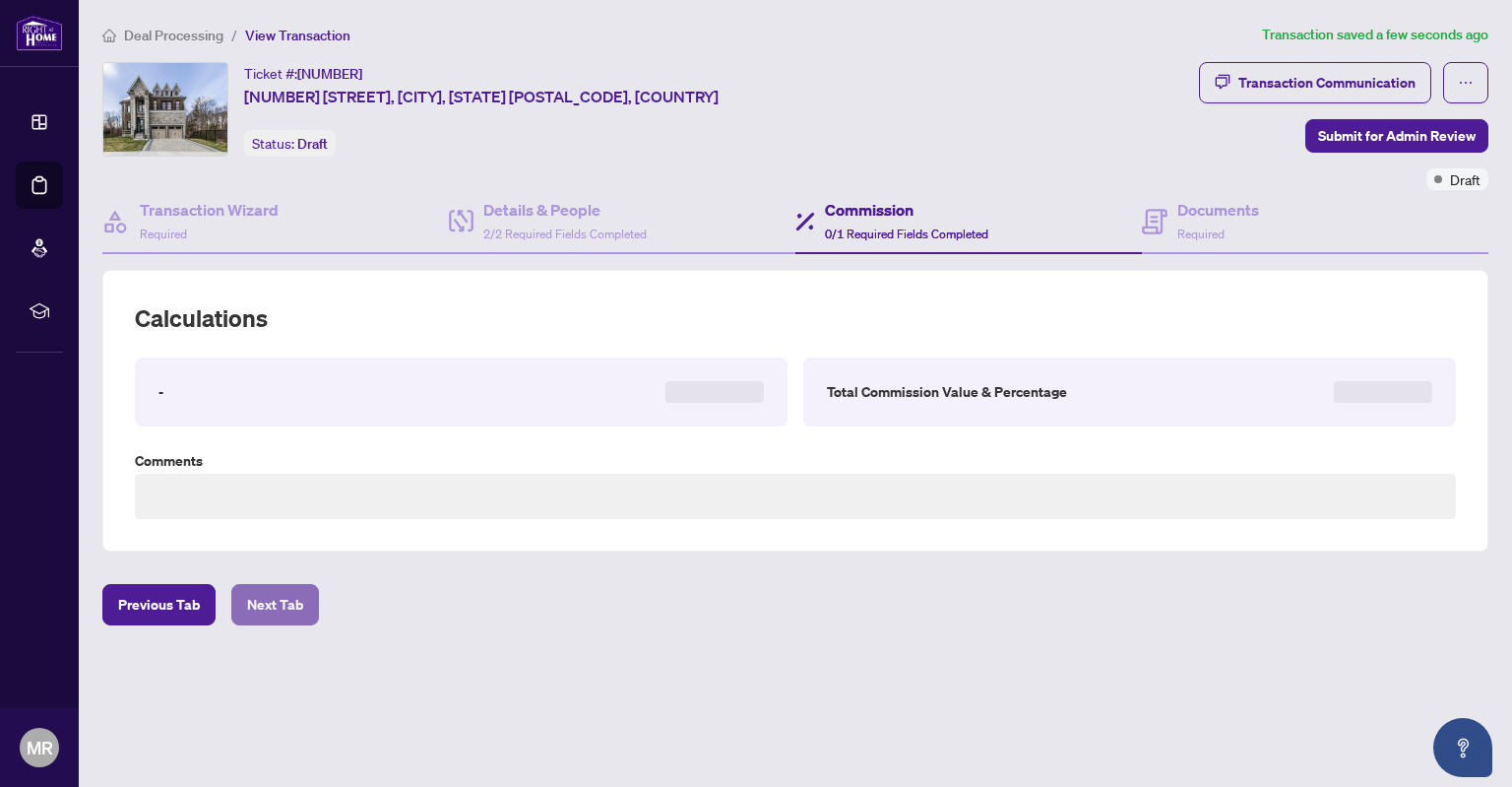 scroll, scrollTop: 0, scrollLeft: 0, axis: both 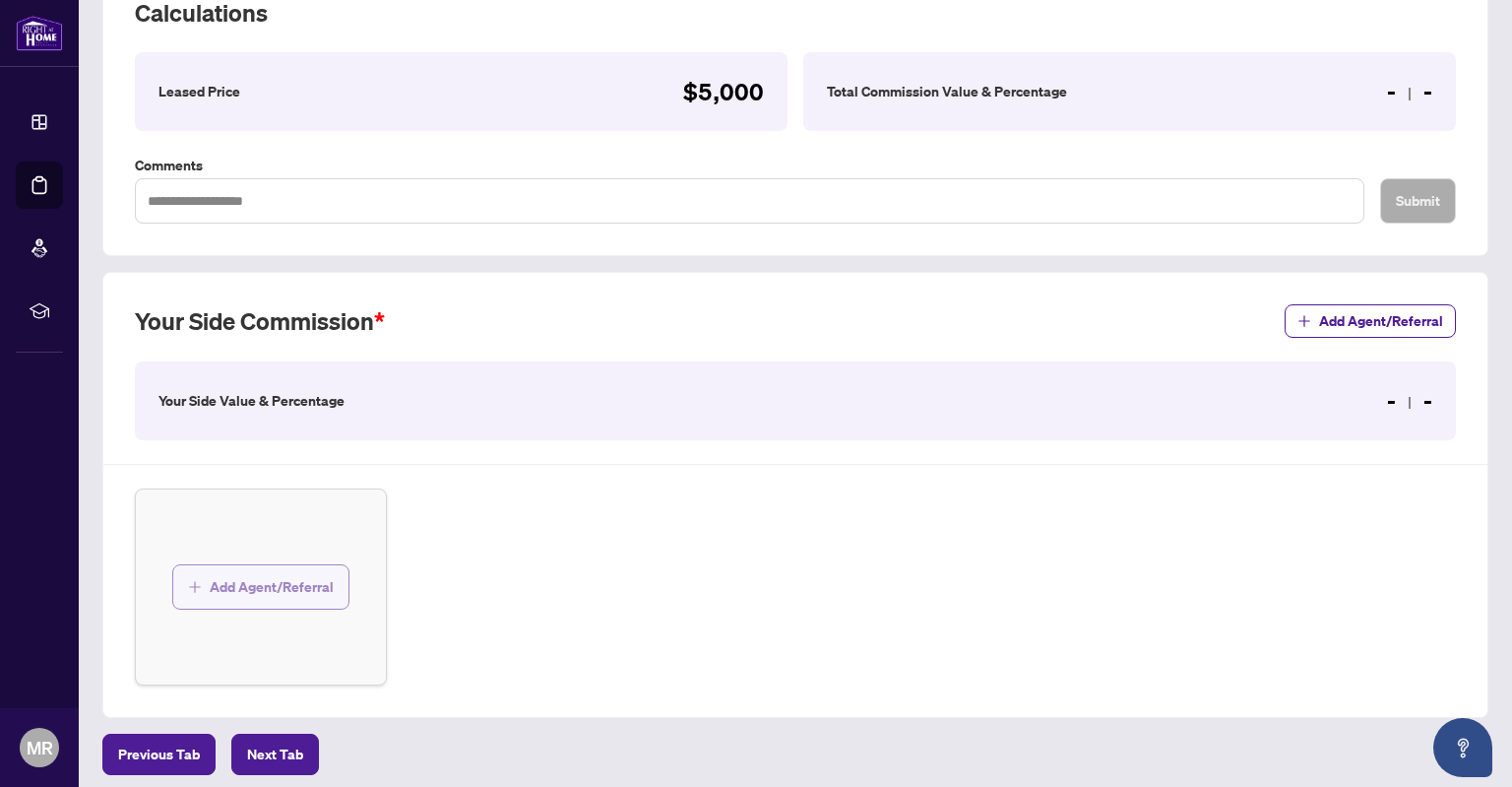 click on "Add Agent/Referral" at bounding box center [272, 587] 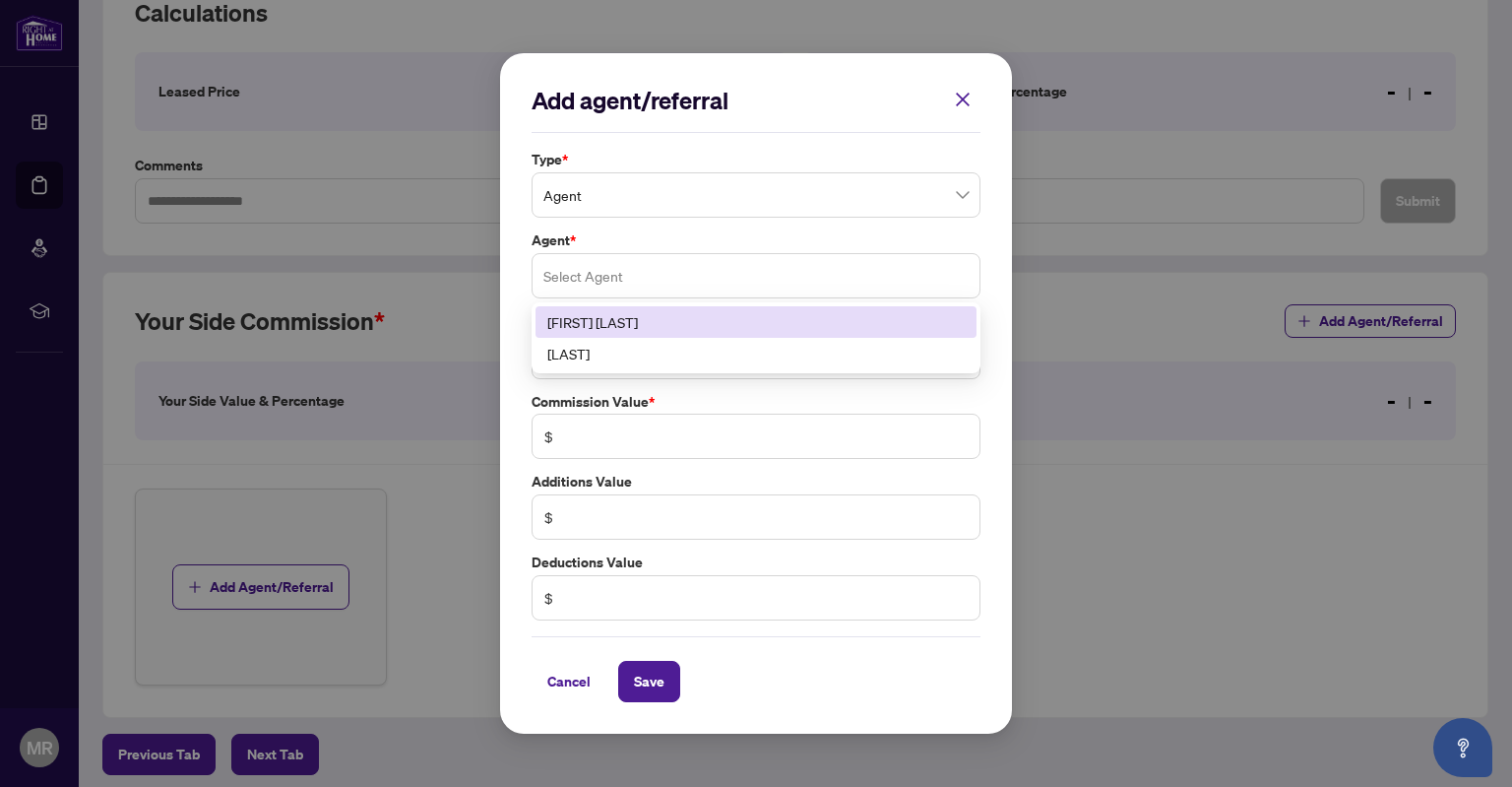 click on "Select Agent" at bounding box center [756, 276] 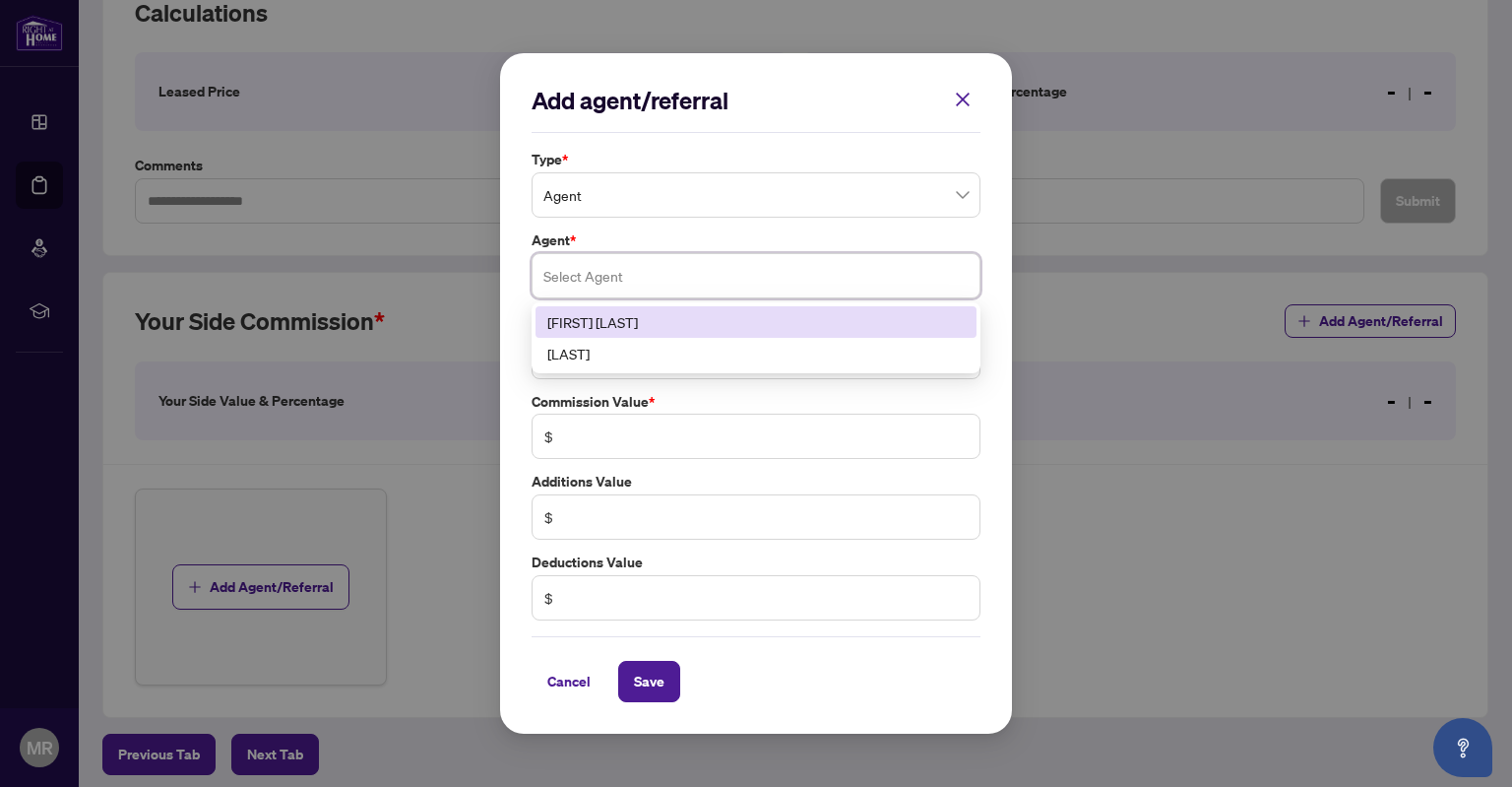 click on "[FIRST] [LAST]" at bounding box center [756, 322] 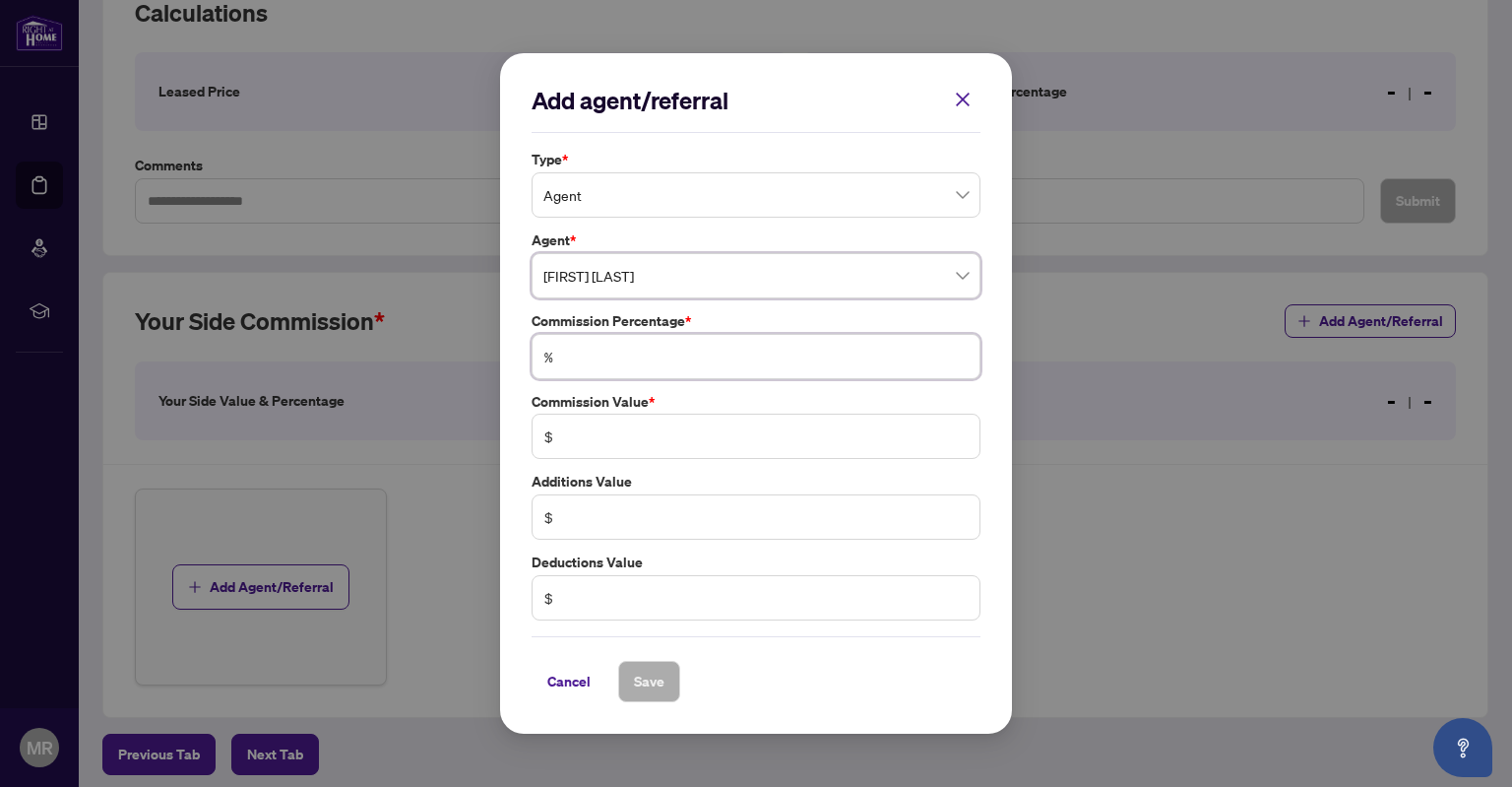 click at bounding box center [766, 357] 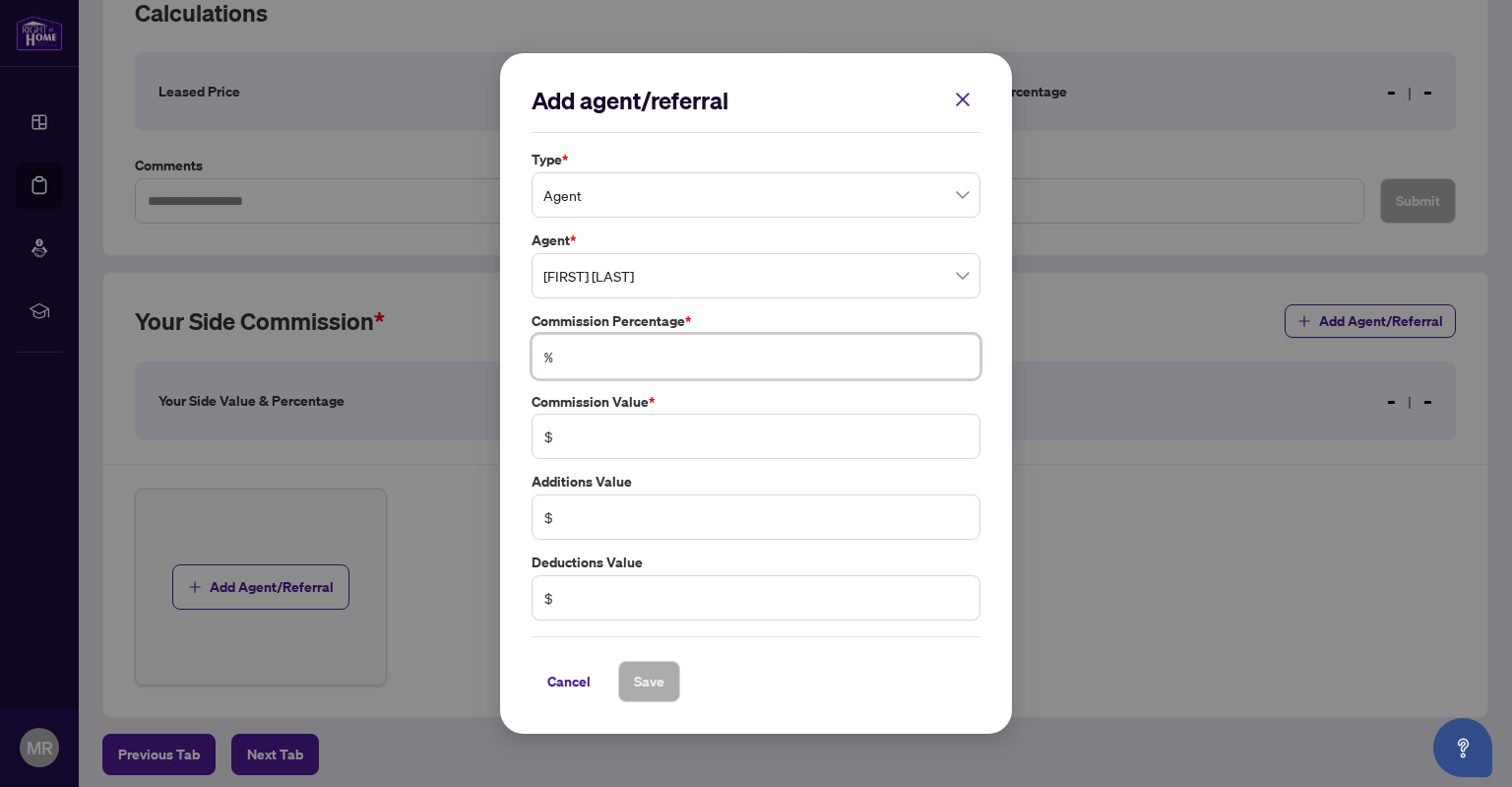 type on "*" 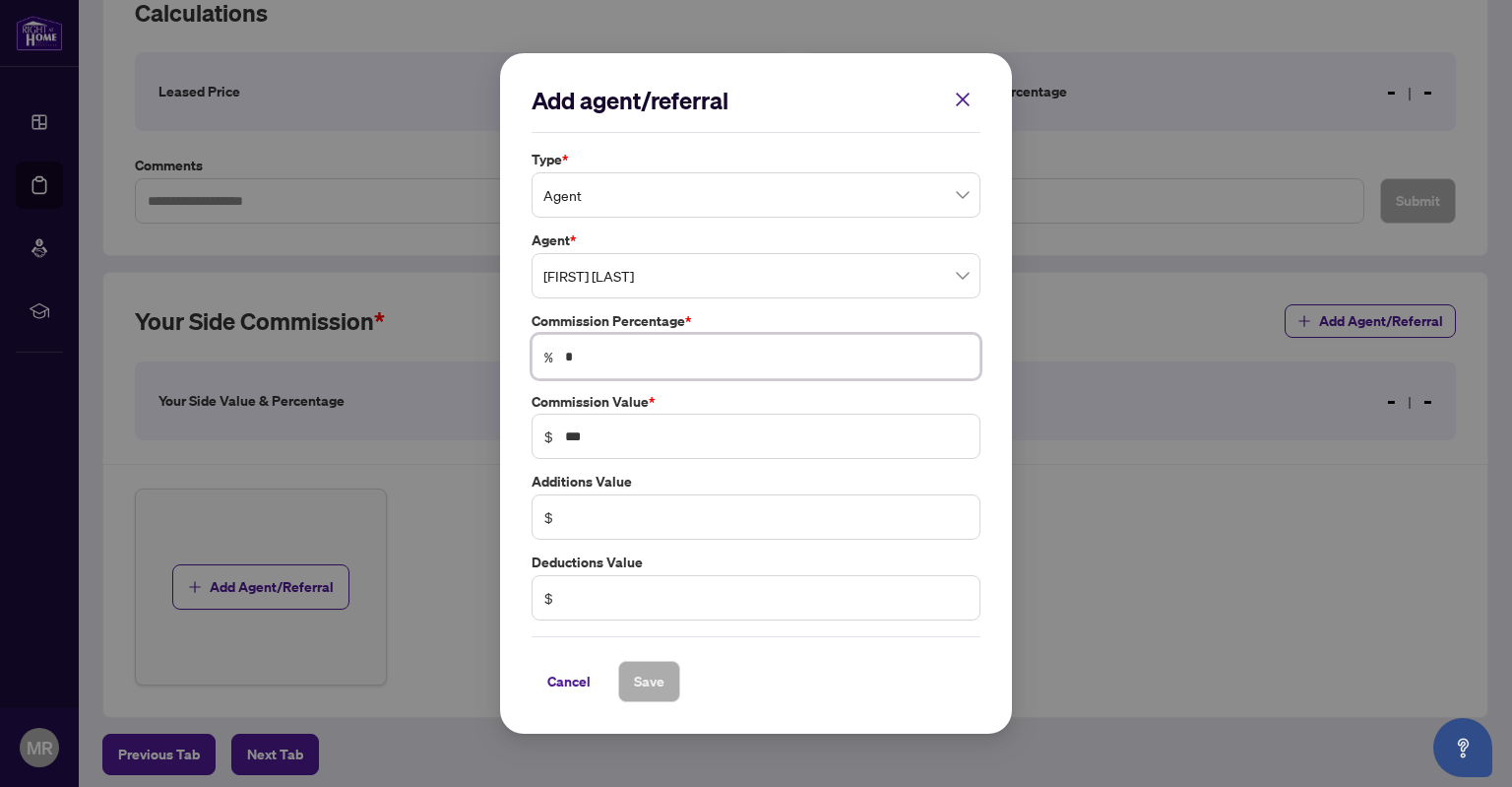 type on "**" 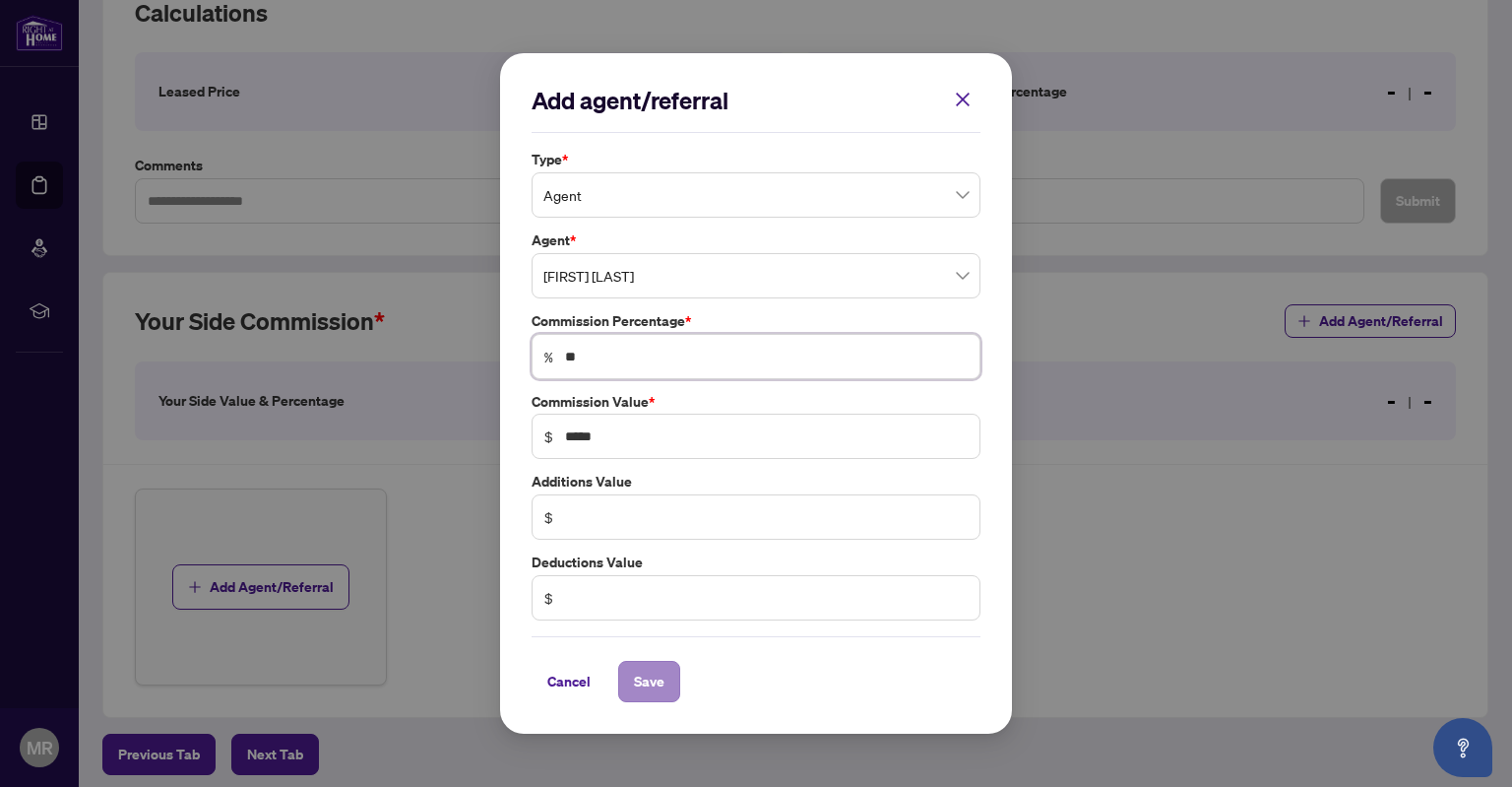 type on "**" 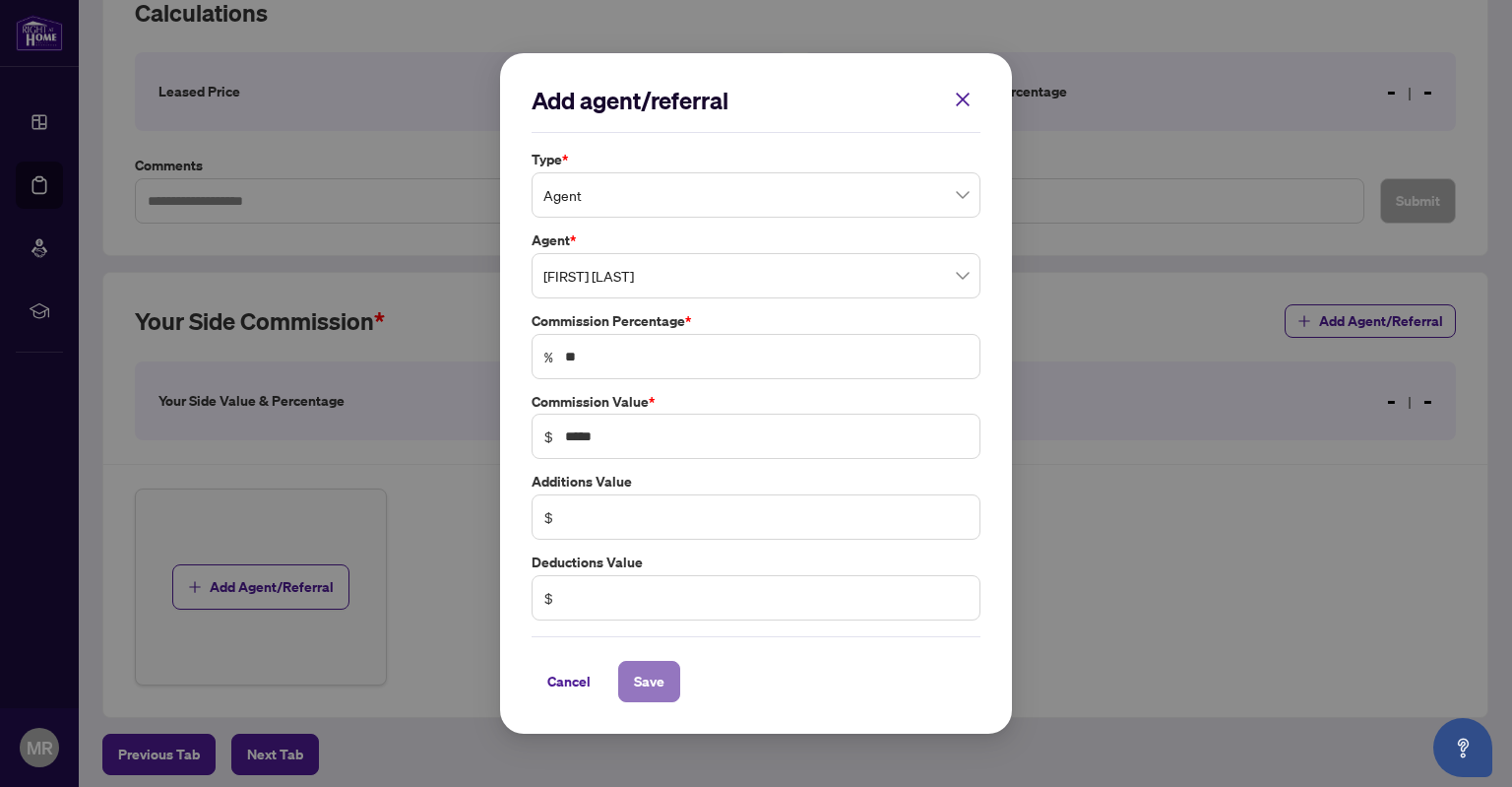 click on "Save" at bounding box center (649, 682) 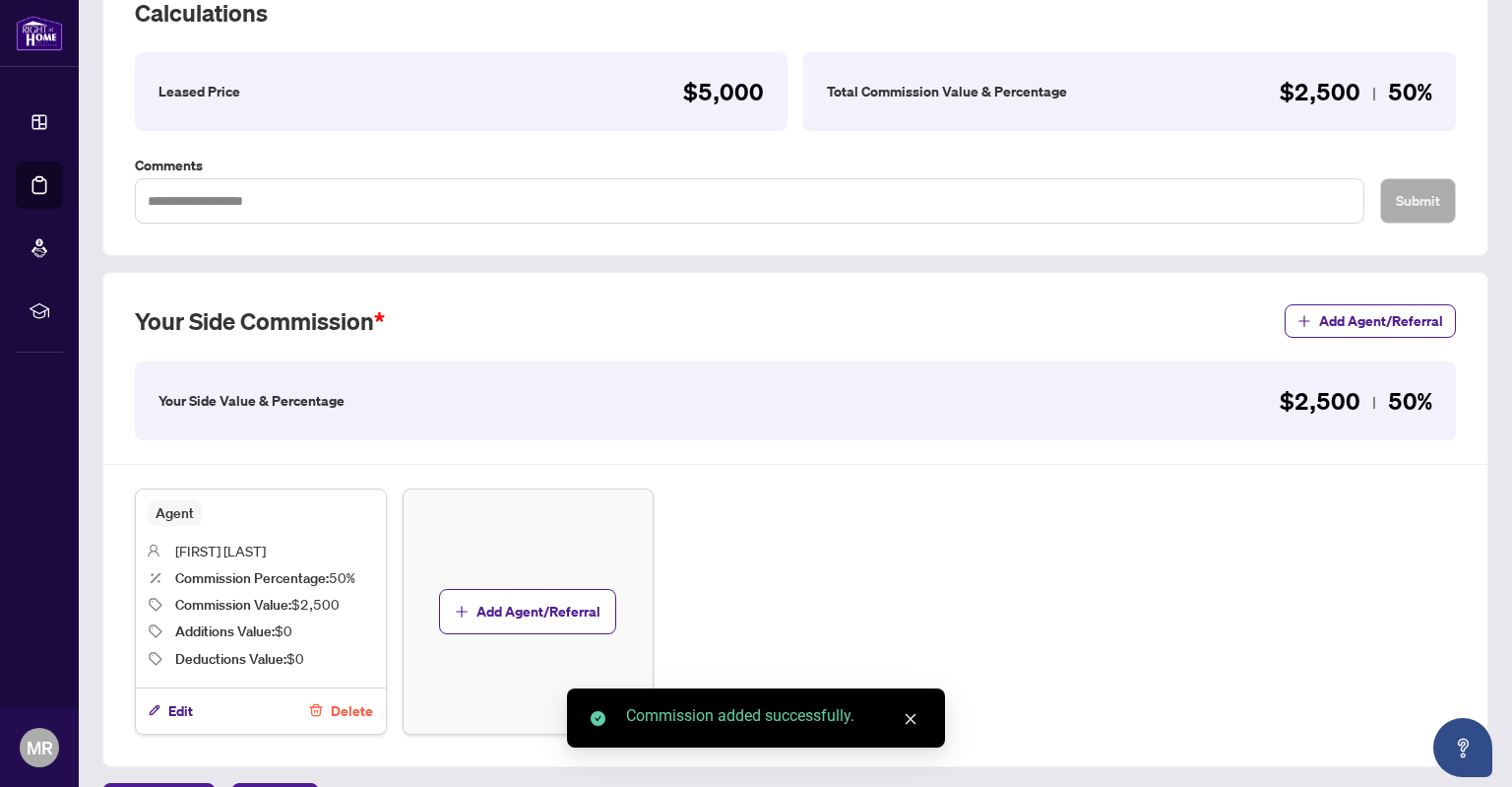 scroll, scrollTop: 427, scrollLeft: 0, axis: vertical 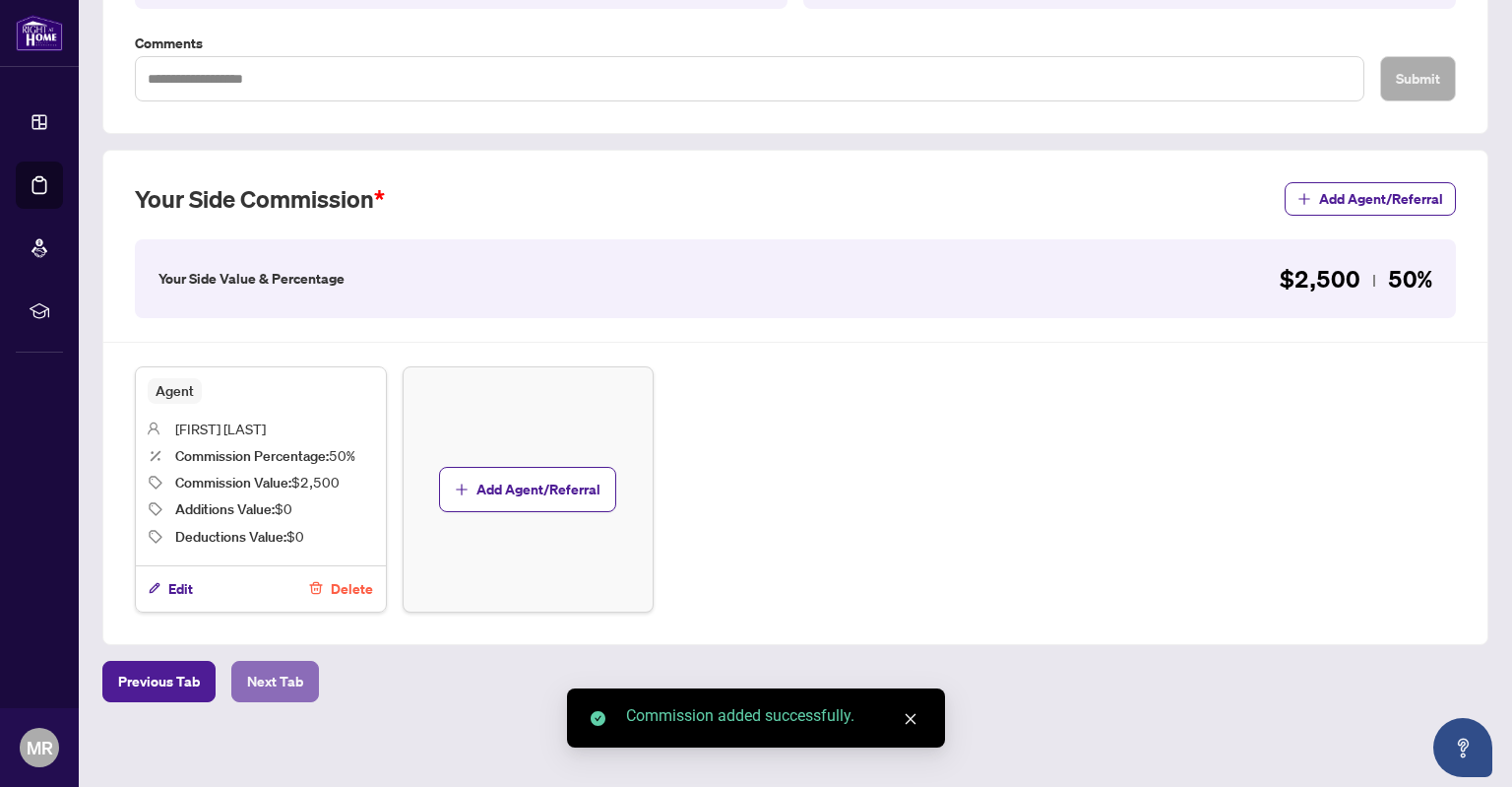 click on "Next Tab" at bounding box center [275, 682] 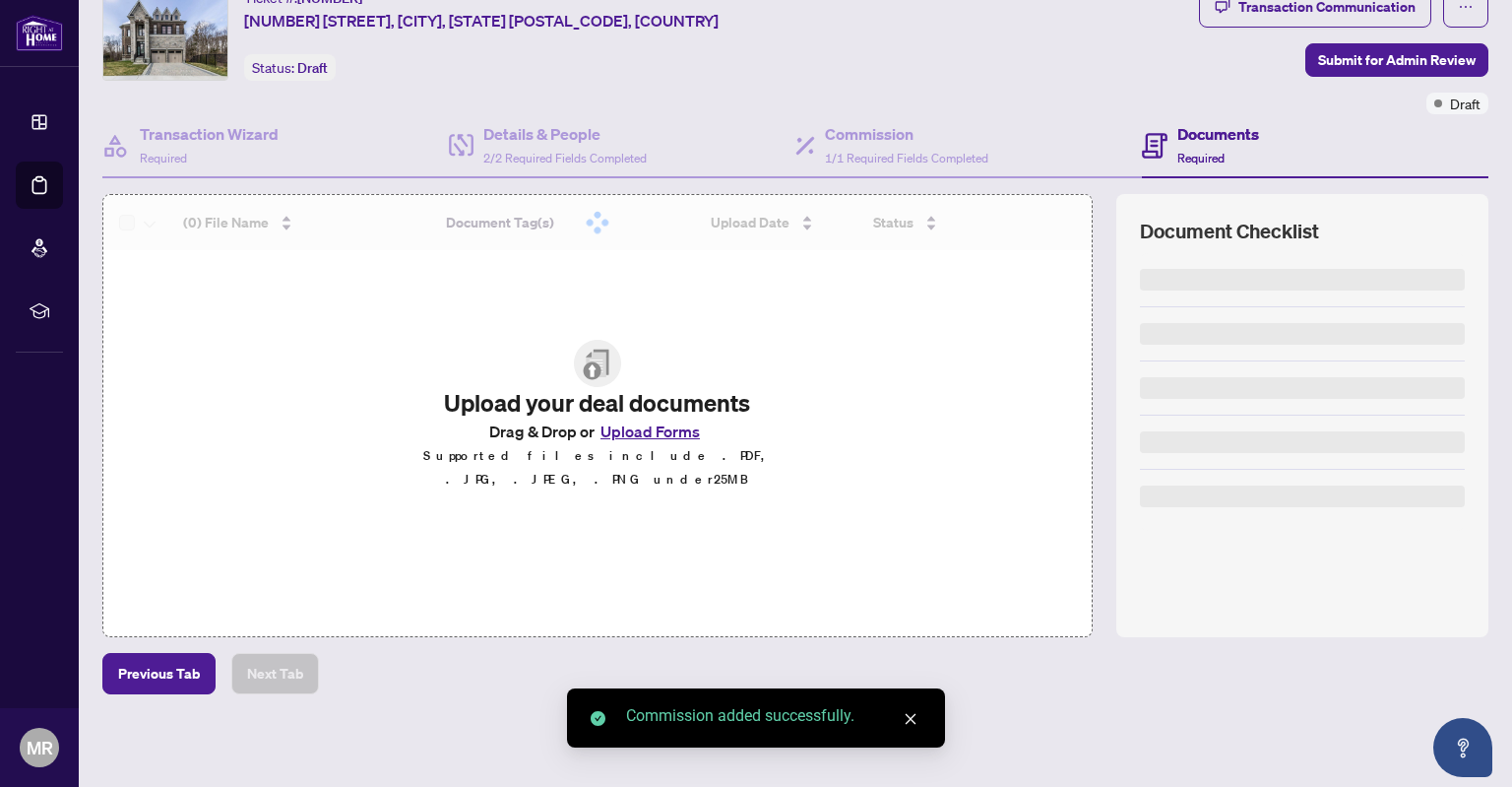 scroll, scrollTop: 74, scrollLeft: 0, axis: vertical 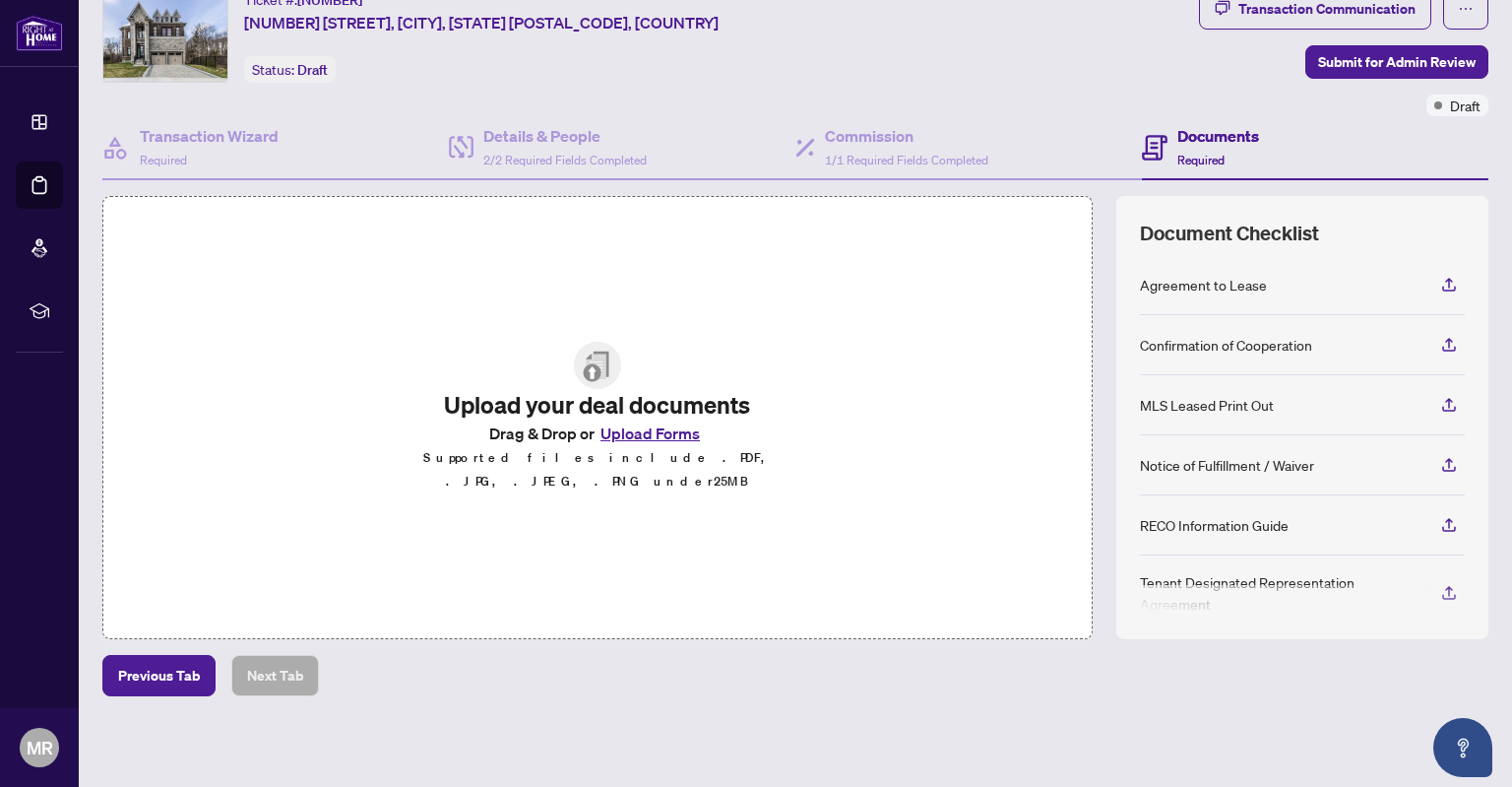 click on "Upload Forms" at bounding box center [650, 433] 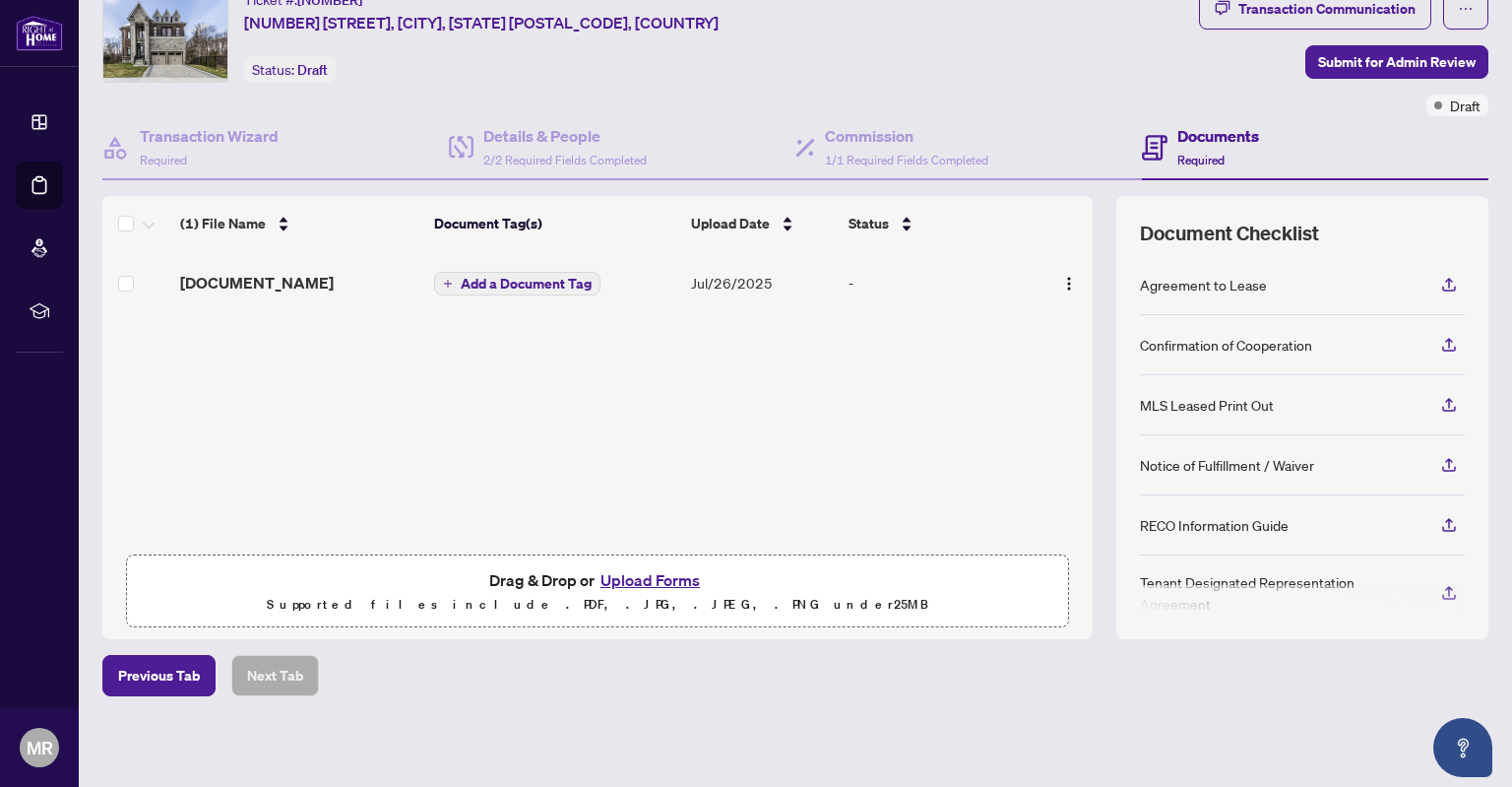 click on "Upload Forms" at bounding box center [650, 580] 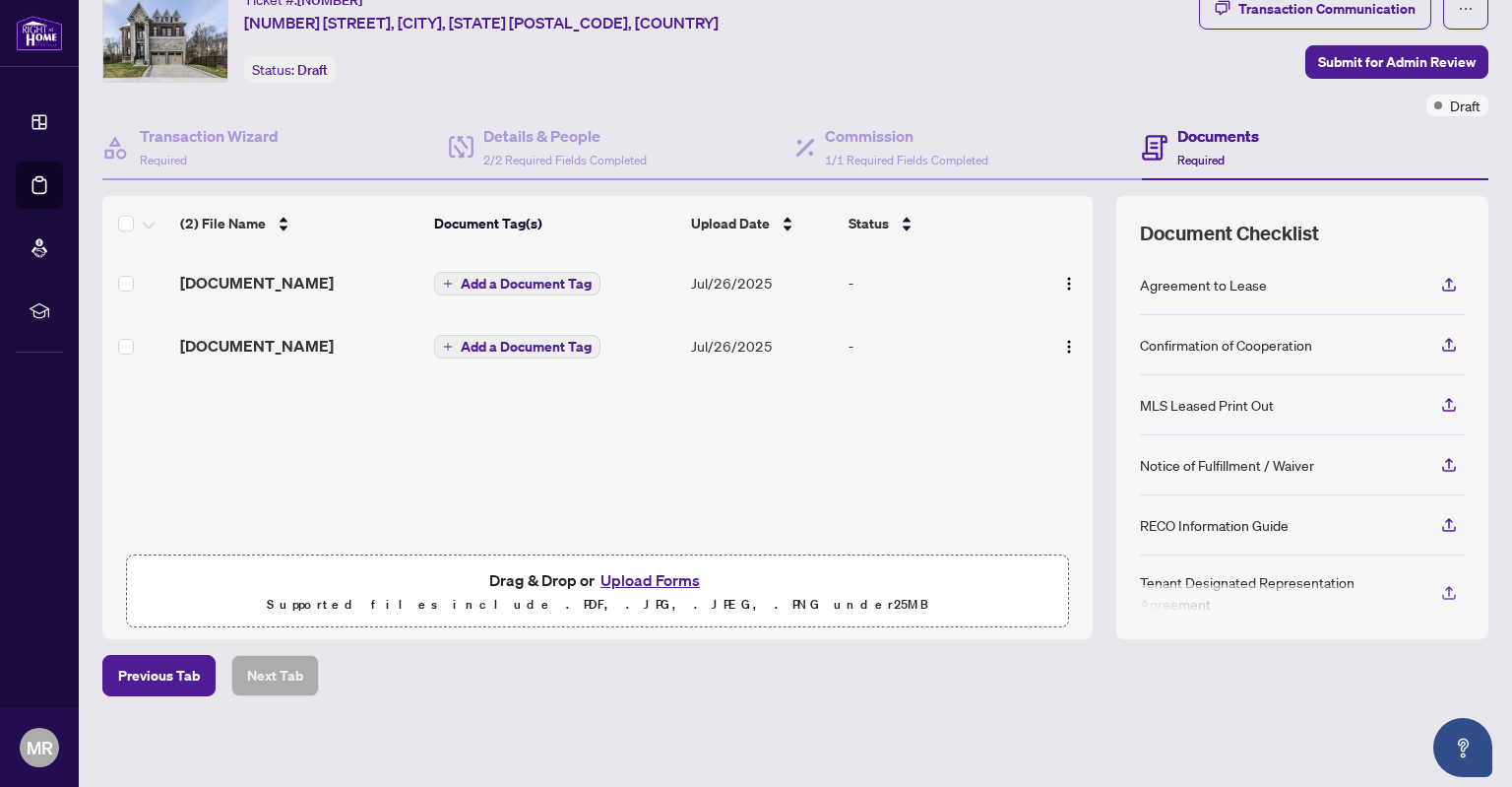 click on "Upload Forms" at bounding box center [650, 580] 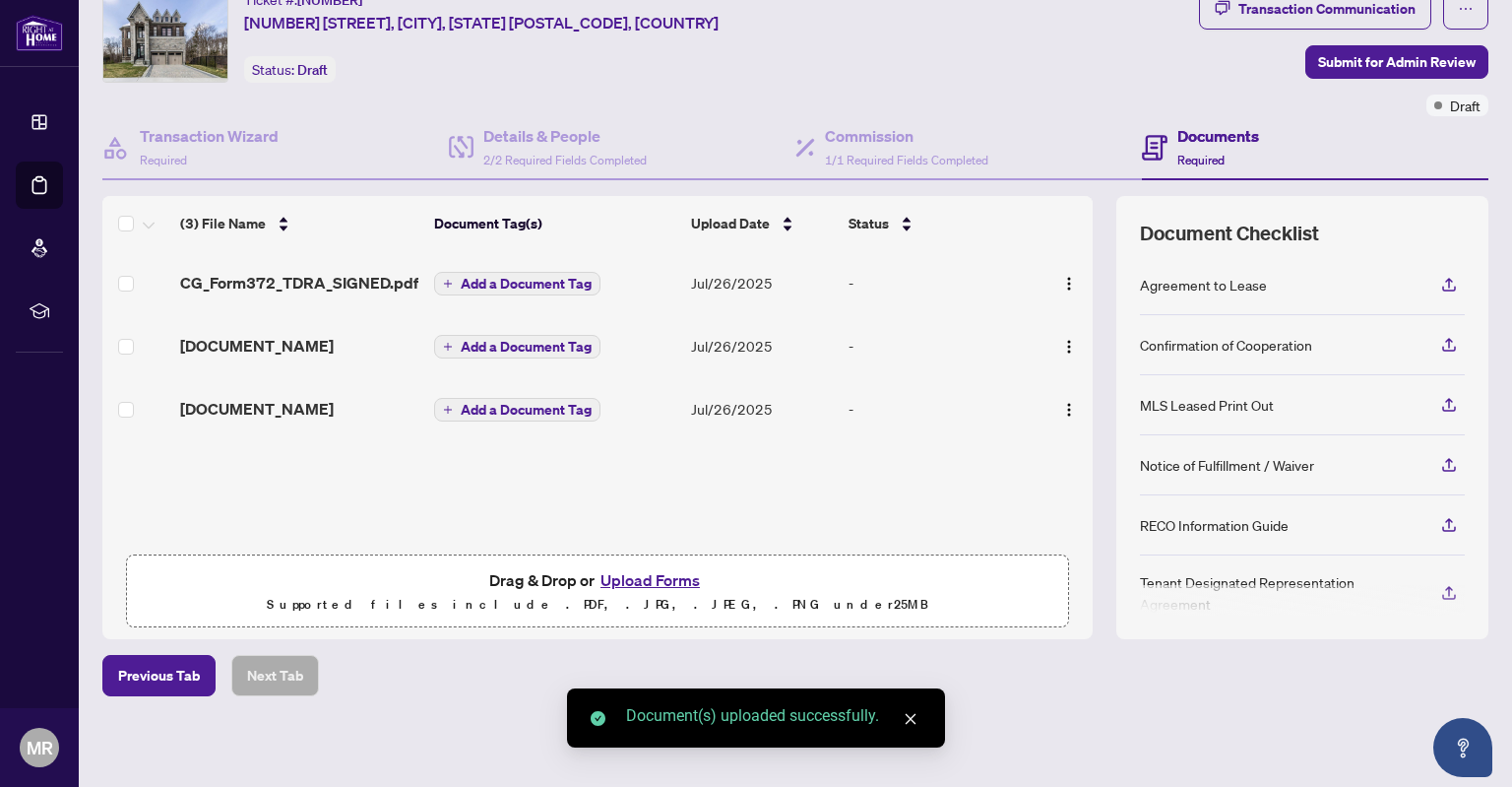 scroll, scrollTop: 0, scrollLeft: 0, axis: both 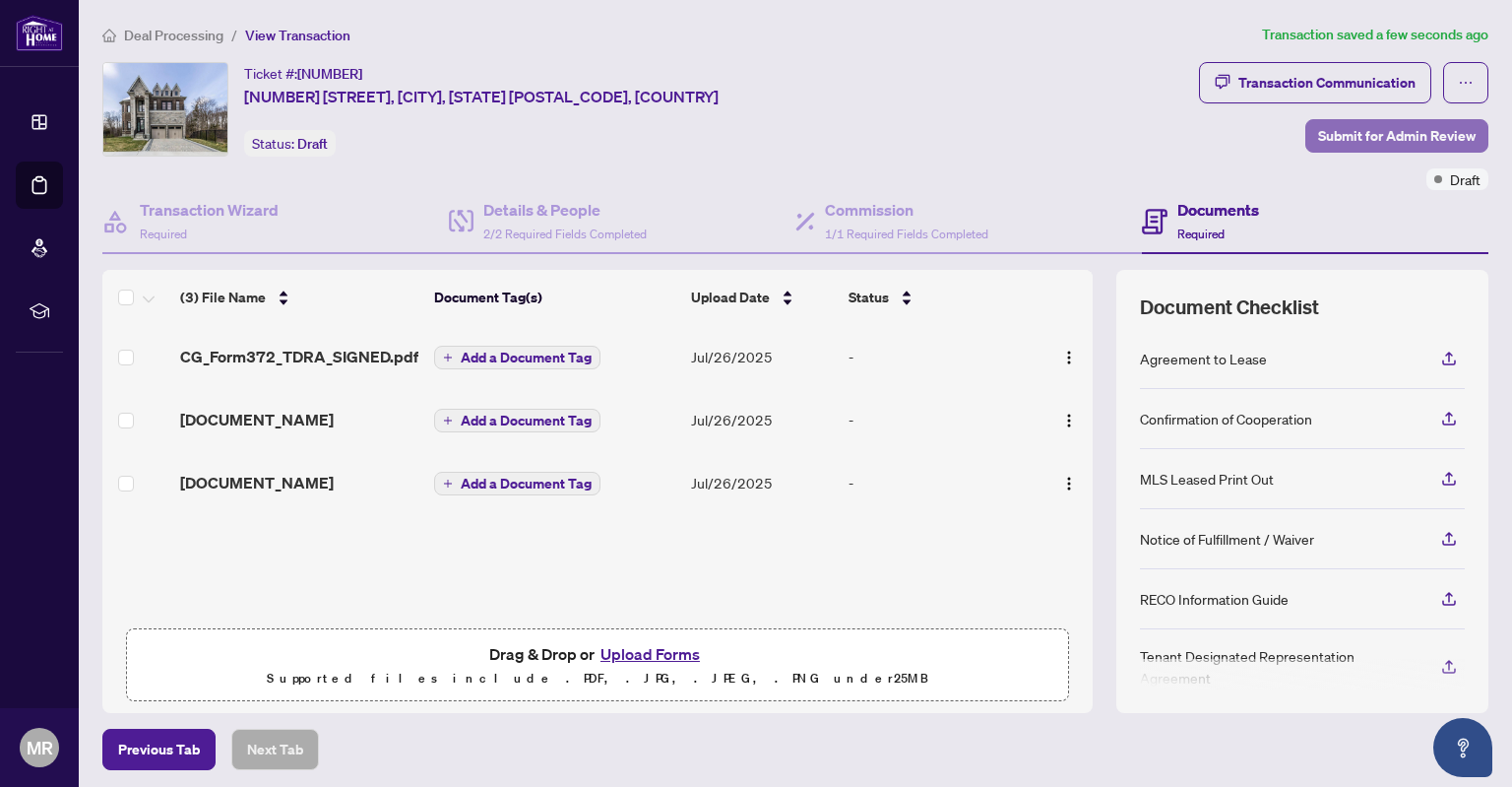 click on "Submit for Admin Review" at bounding box center (1397, 136) 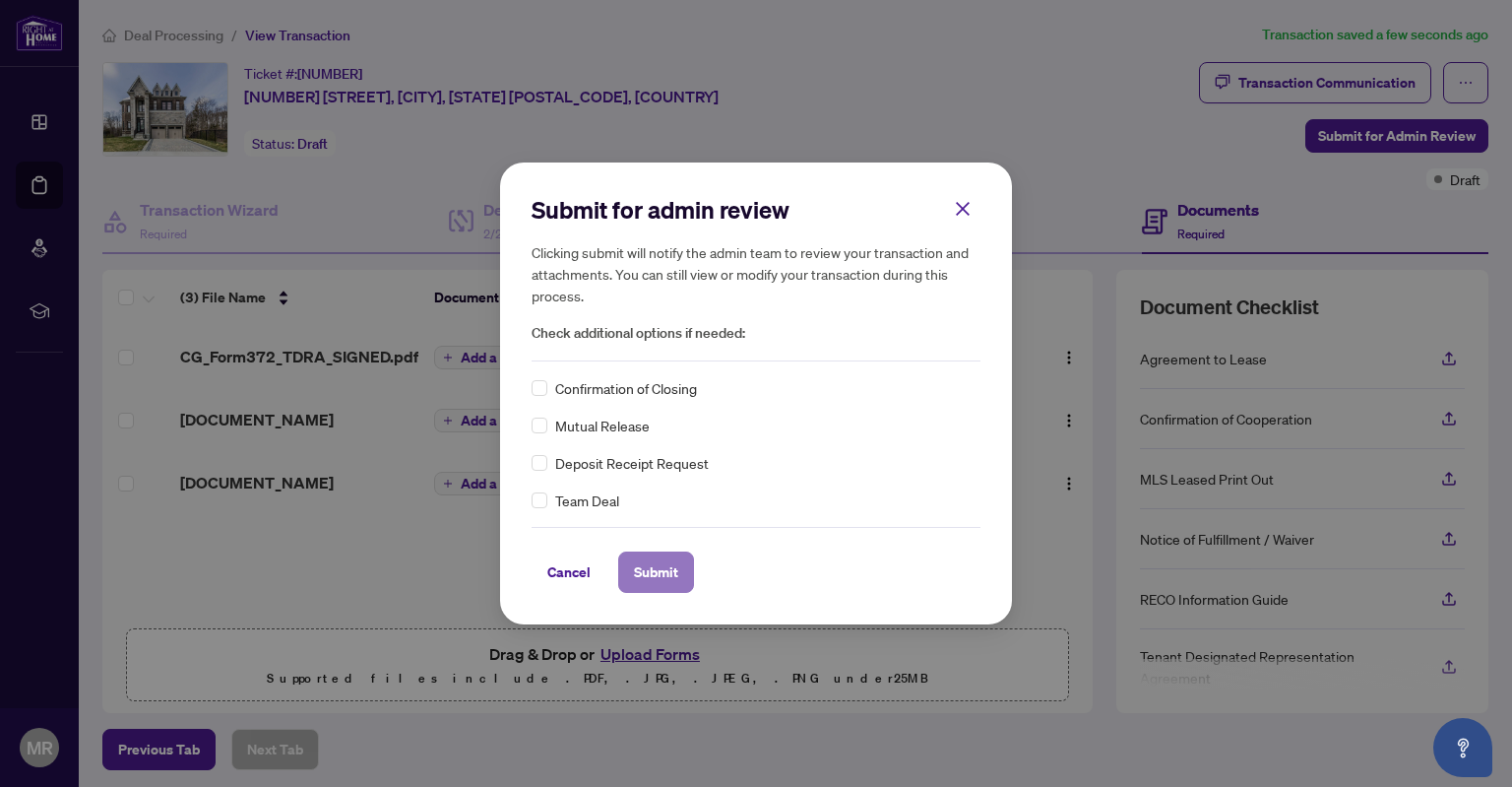 click on "Submit" at bounding box center [656, 572] 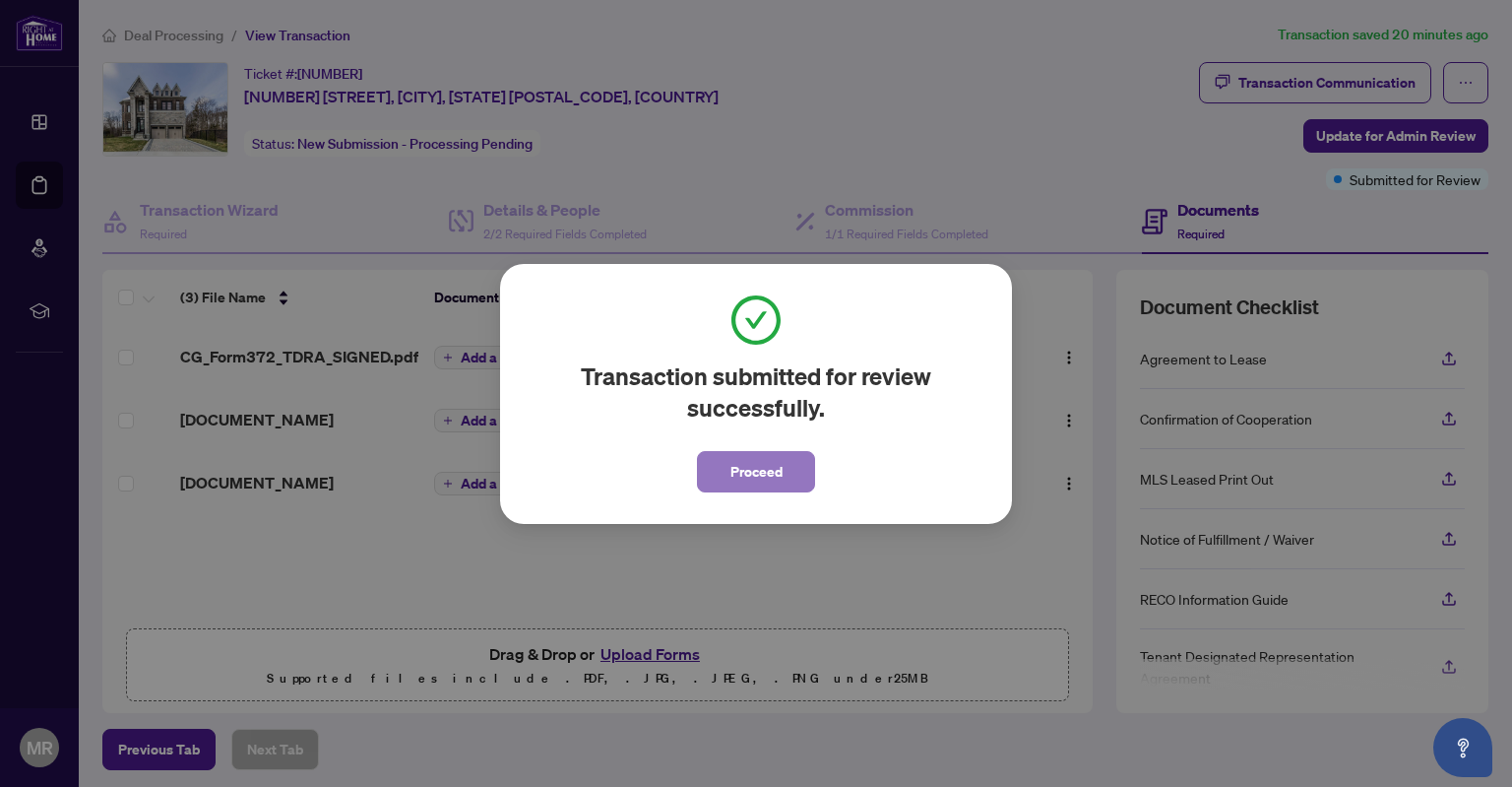 click on "Proceed" at bounding box center [756, 472] 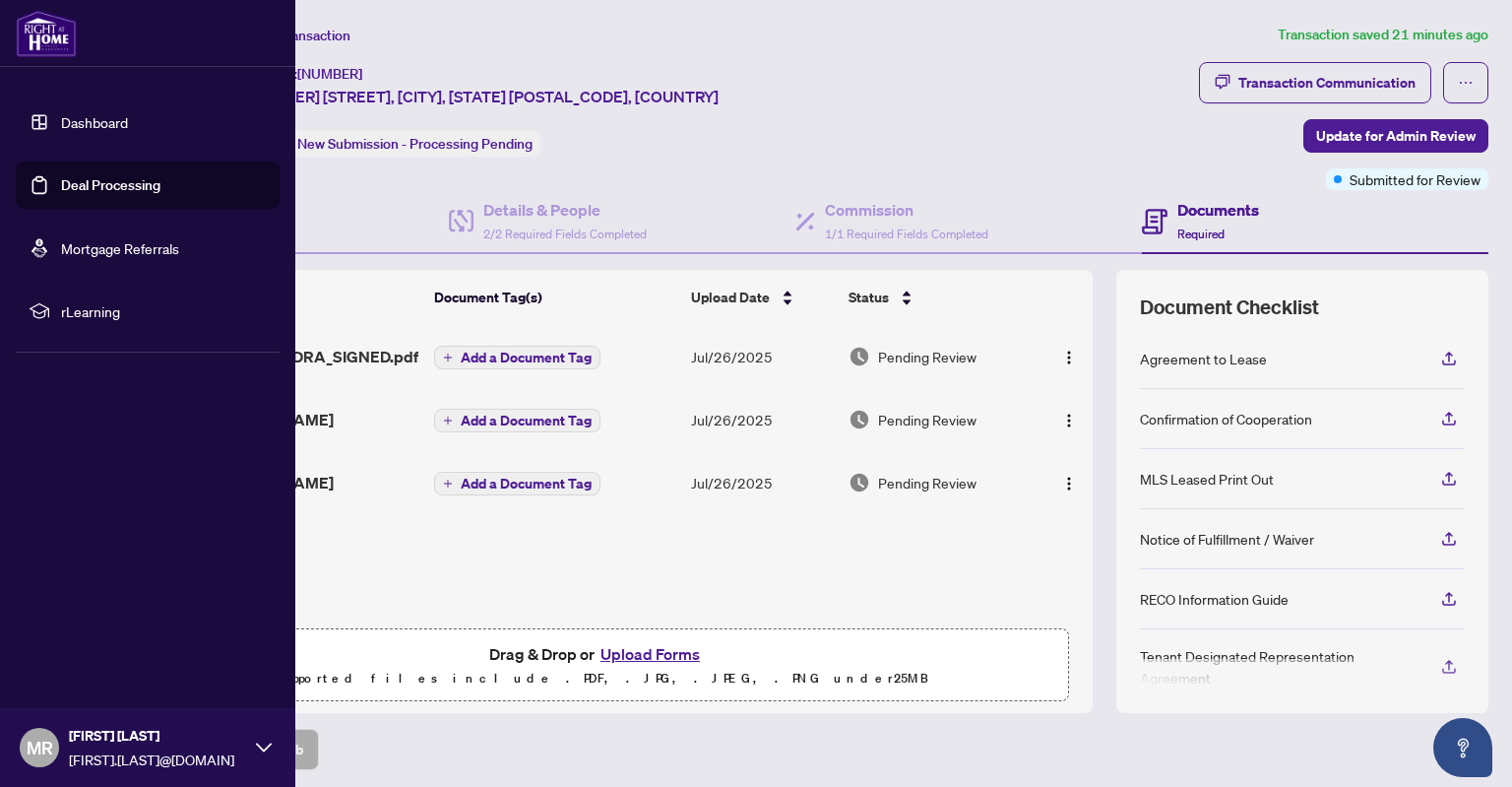 click on "Deal Processing" at bounding box center (110, 185) 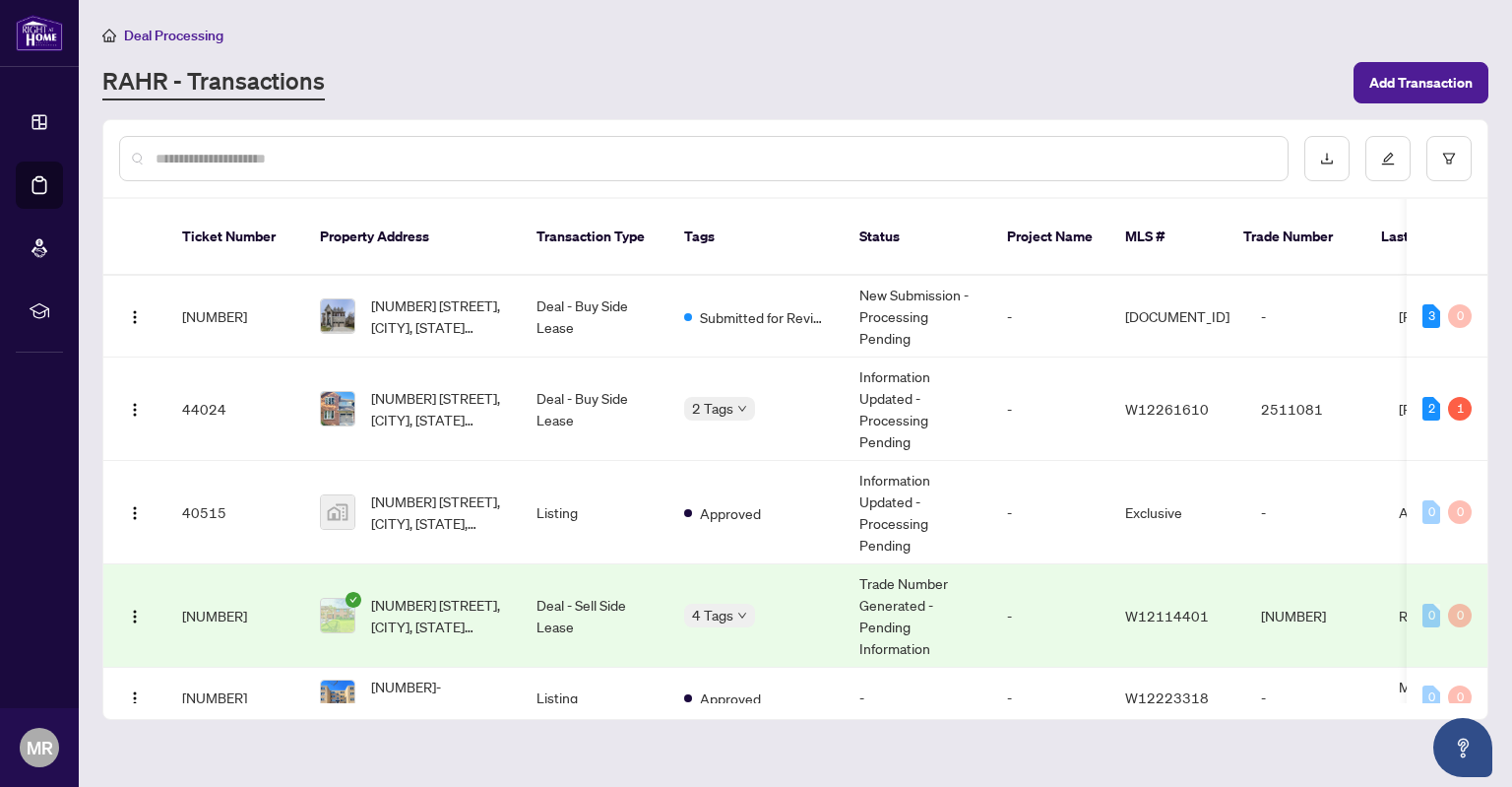 click on "Deal - Buy Side Lease" at bounding box center (595, 409) 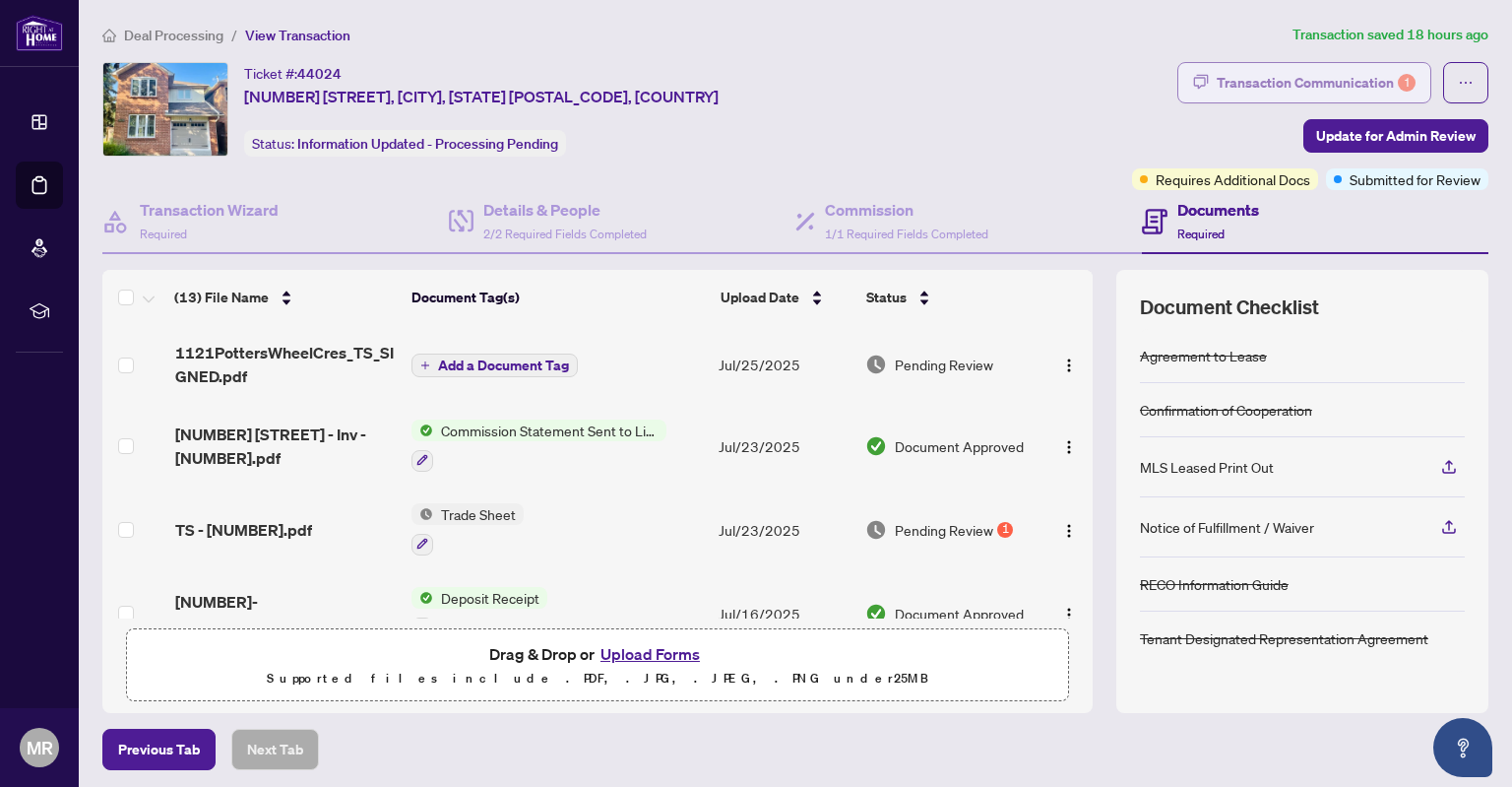 click on "Transaction Communication 1" at bounding box center [1304, 83] 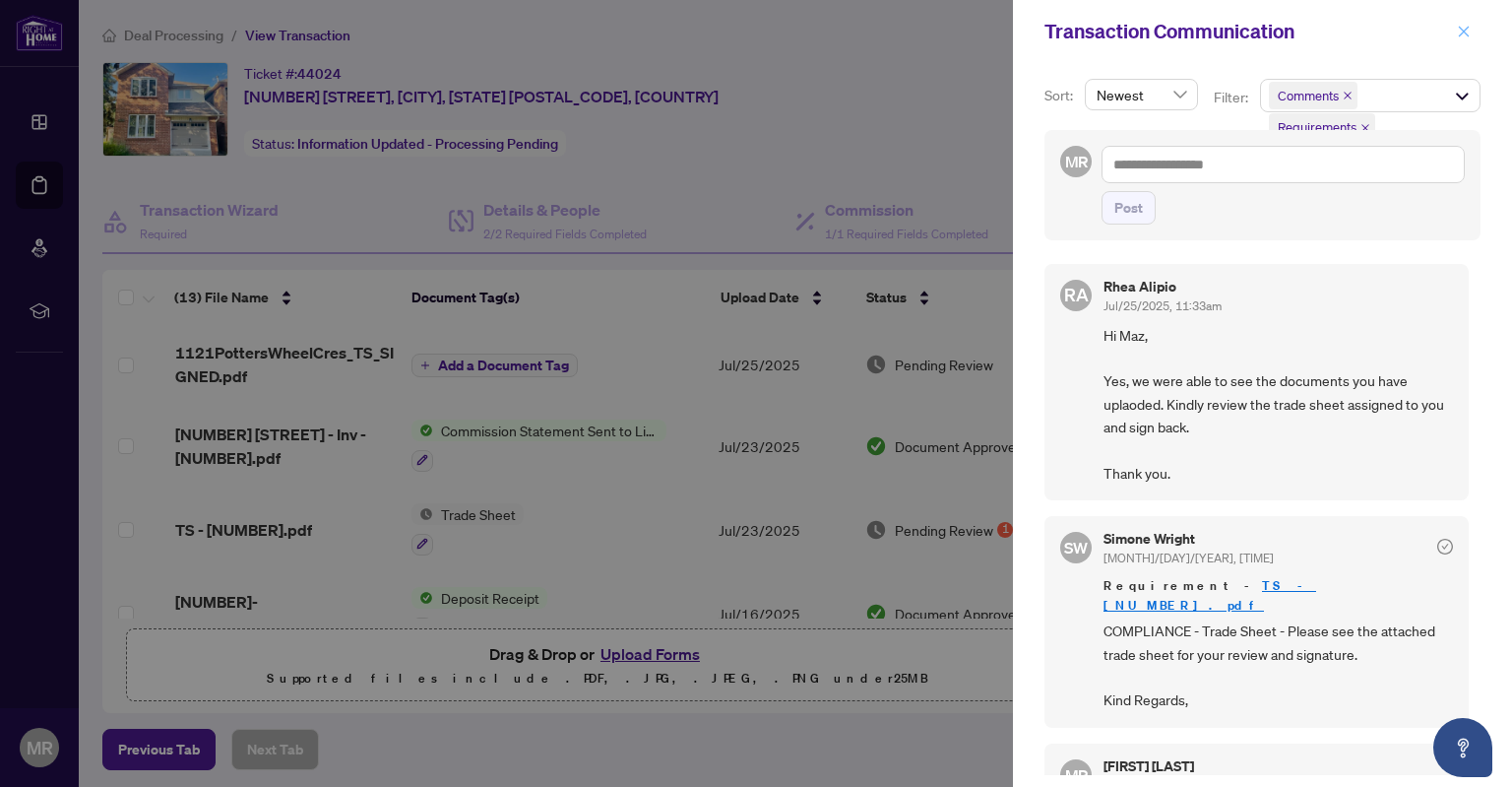 click 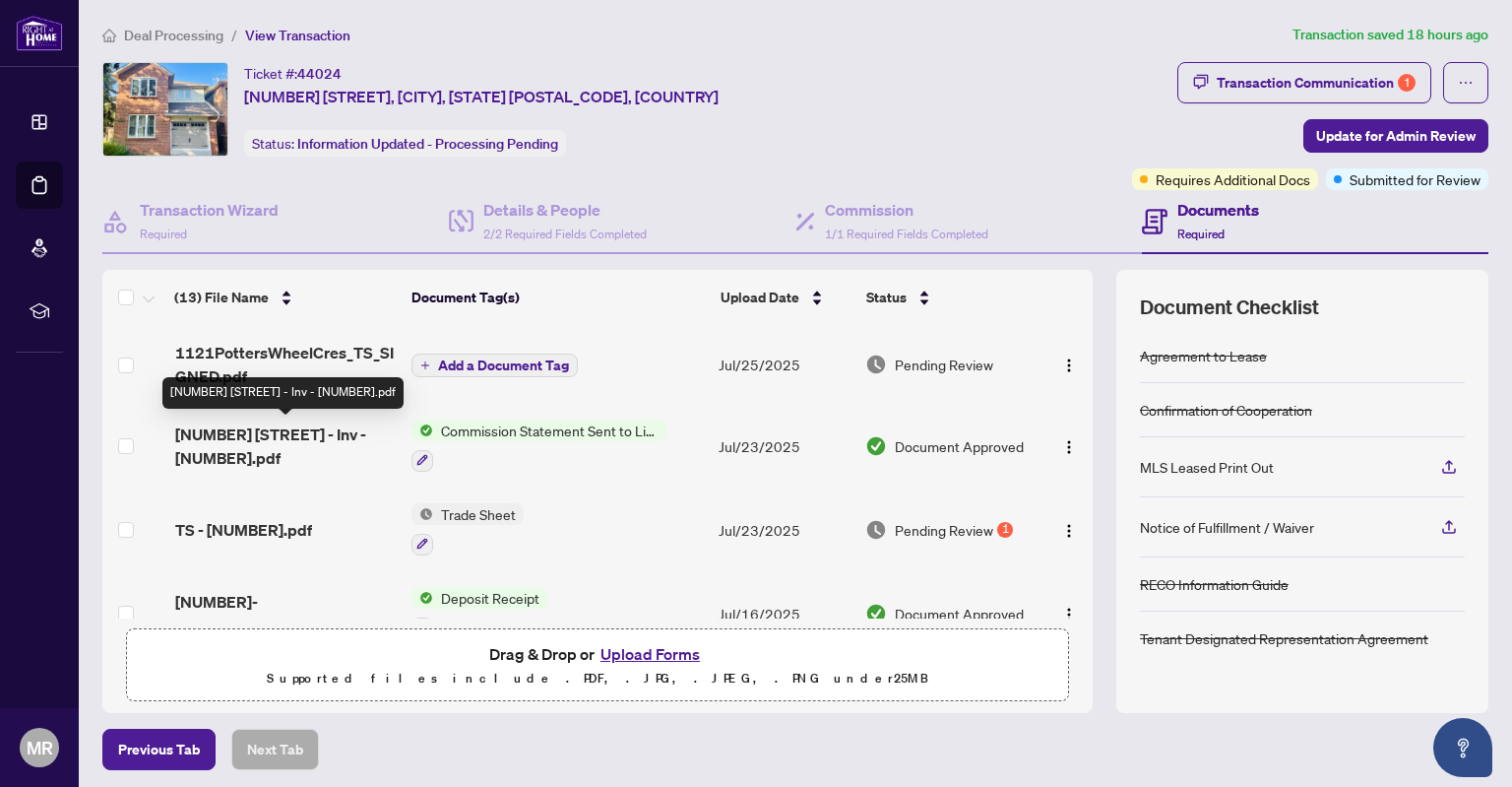 scroll, scrollTop: 365, scrollLeft: 0, axis: vertical 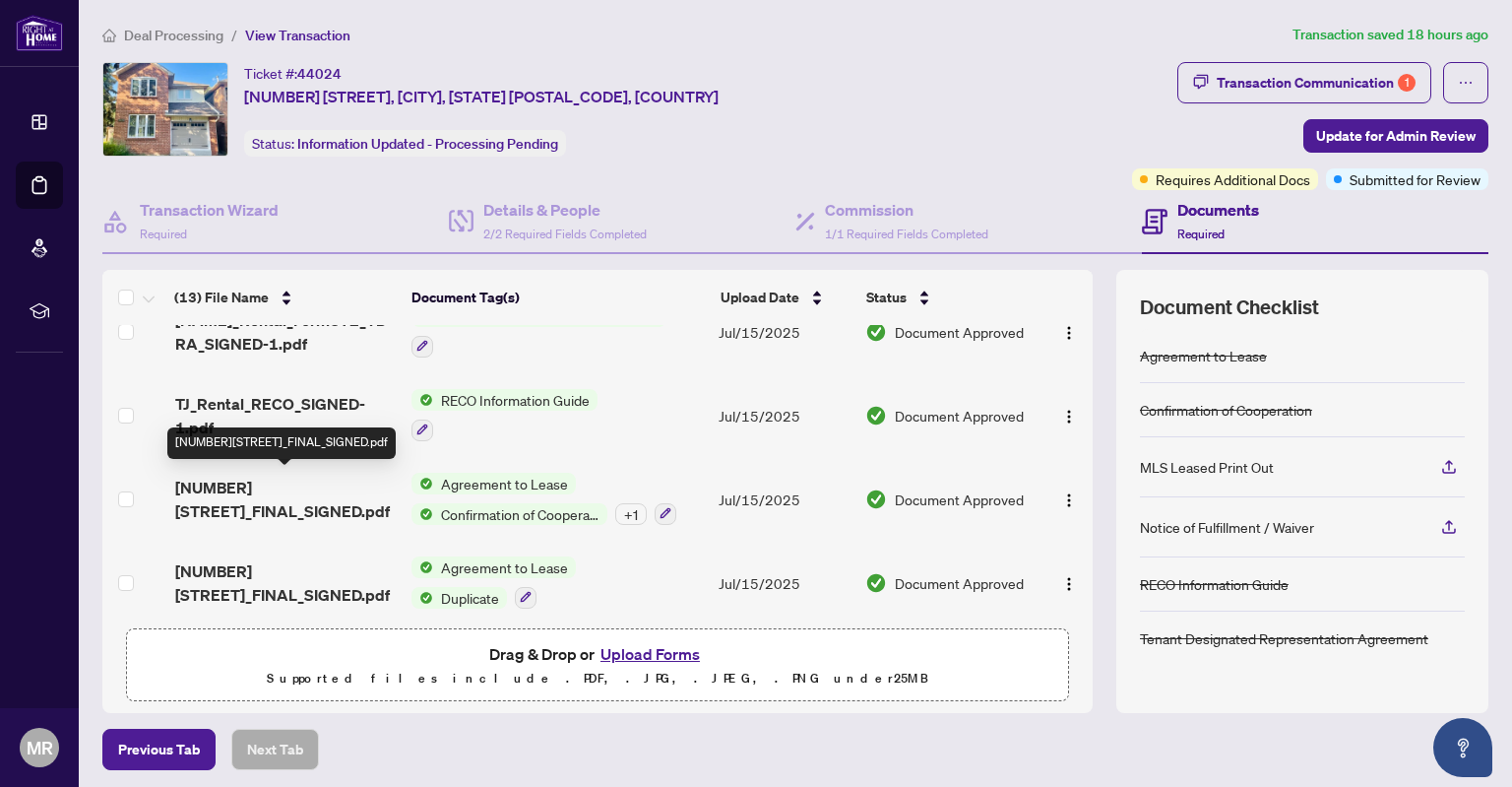 click on "[NUMBER][STREET]_FINAL_SIGNED.pdf" at bounding box center [285, 499] 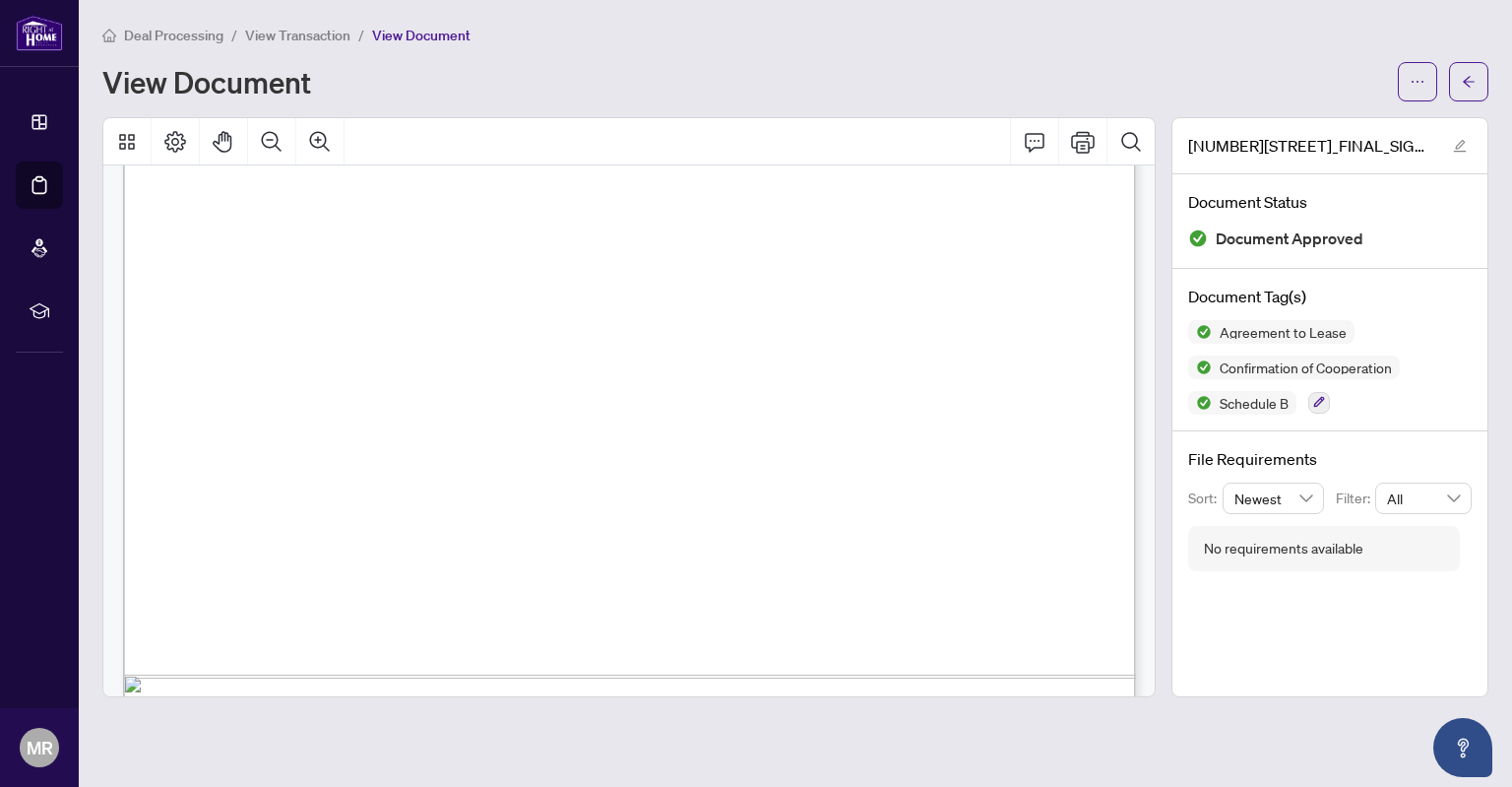 scroll, scrollTop: 15608, scrollLeft: 0, axis: vertical 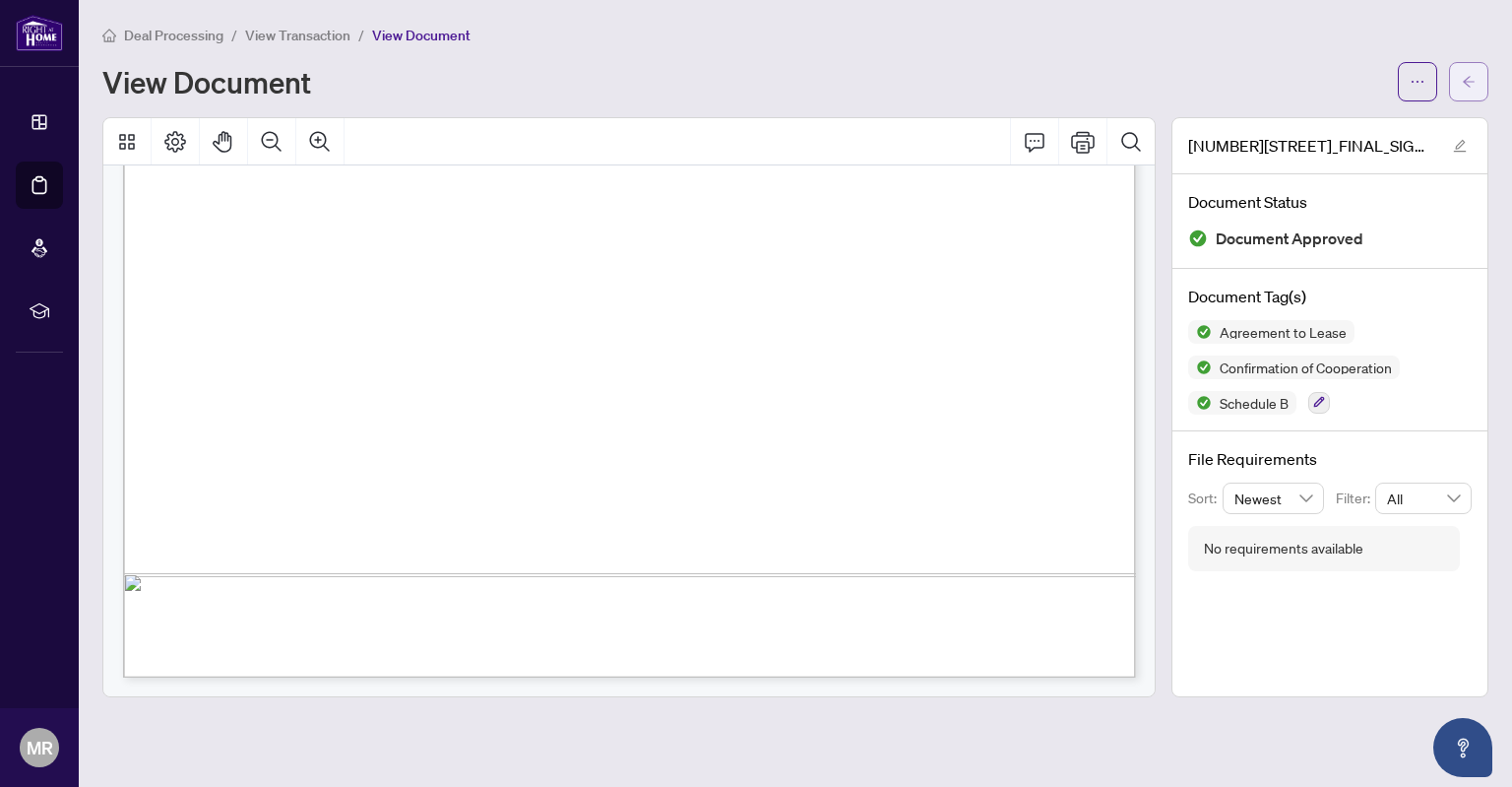 click at bounding box center (1469, 82) 